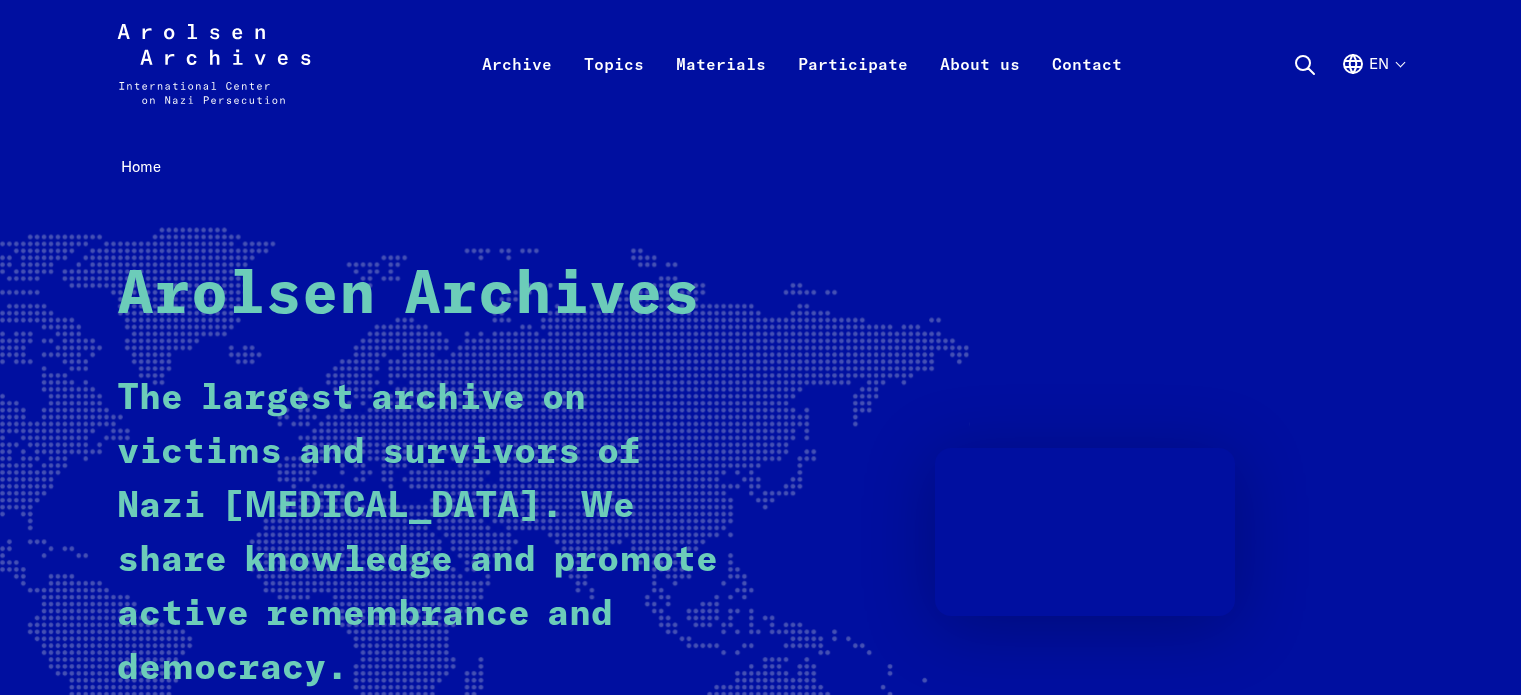 scroll, scrollTop: 0, scrollLeft: 0, axis: both 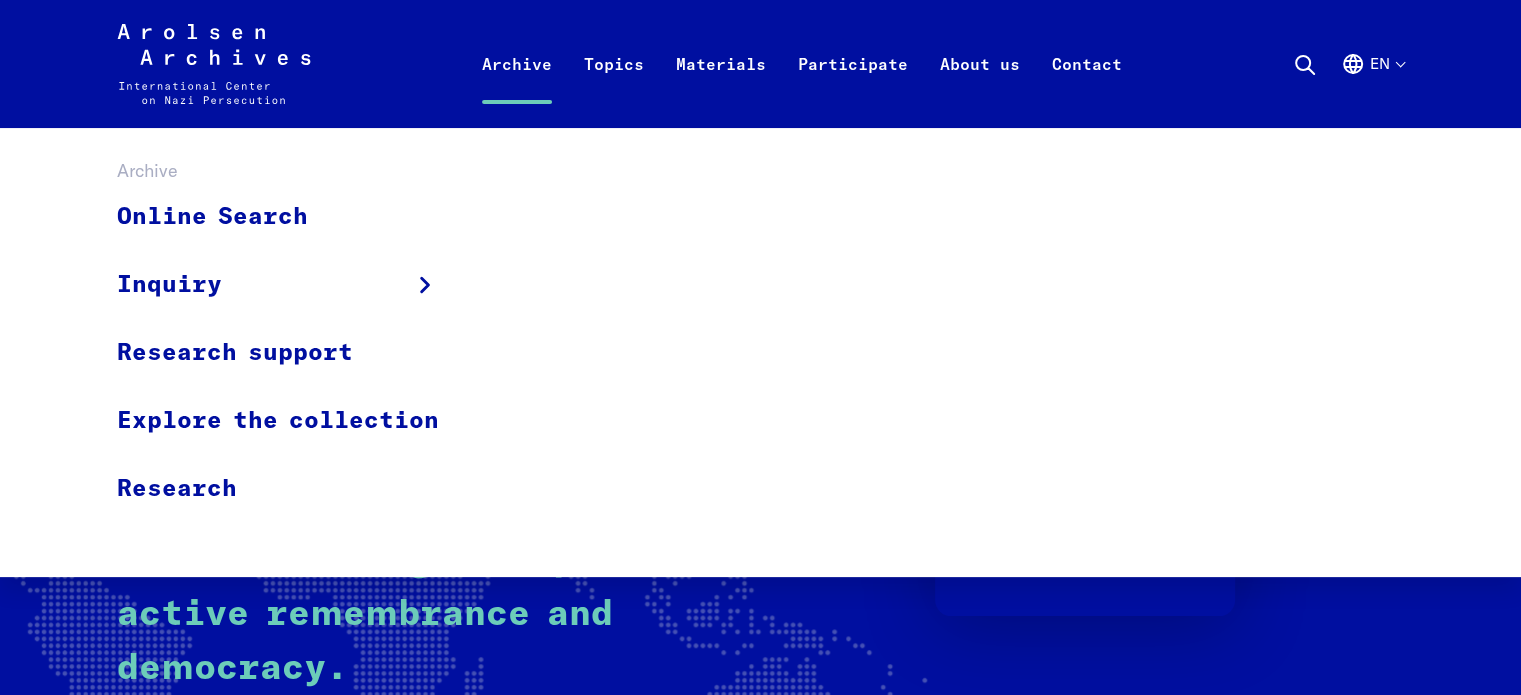 click on "Archive" at bounding box center [517, 88] 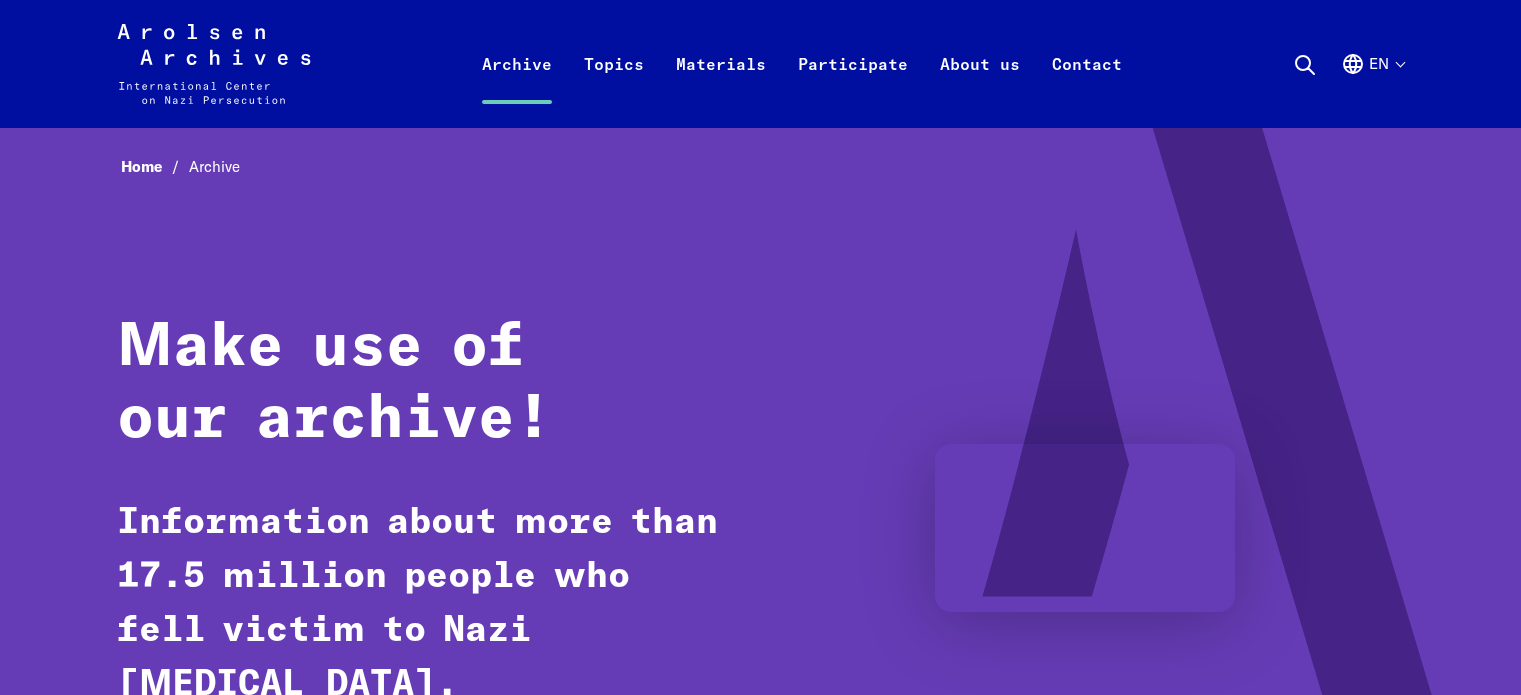 scroll, scrollTop: 0, scrollLeft: 0, axis: both 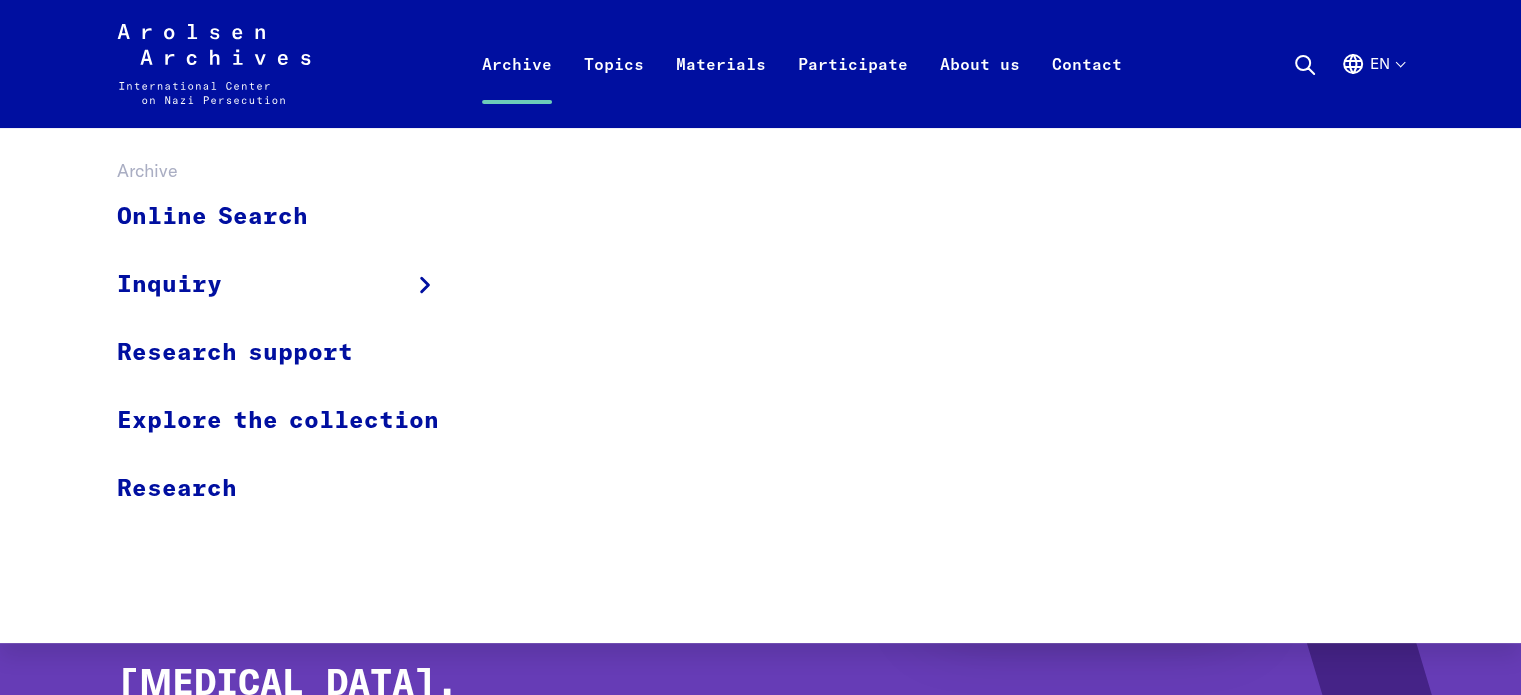click on "Archive" at bounding box center (517, 88) 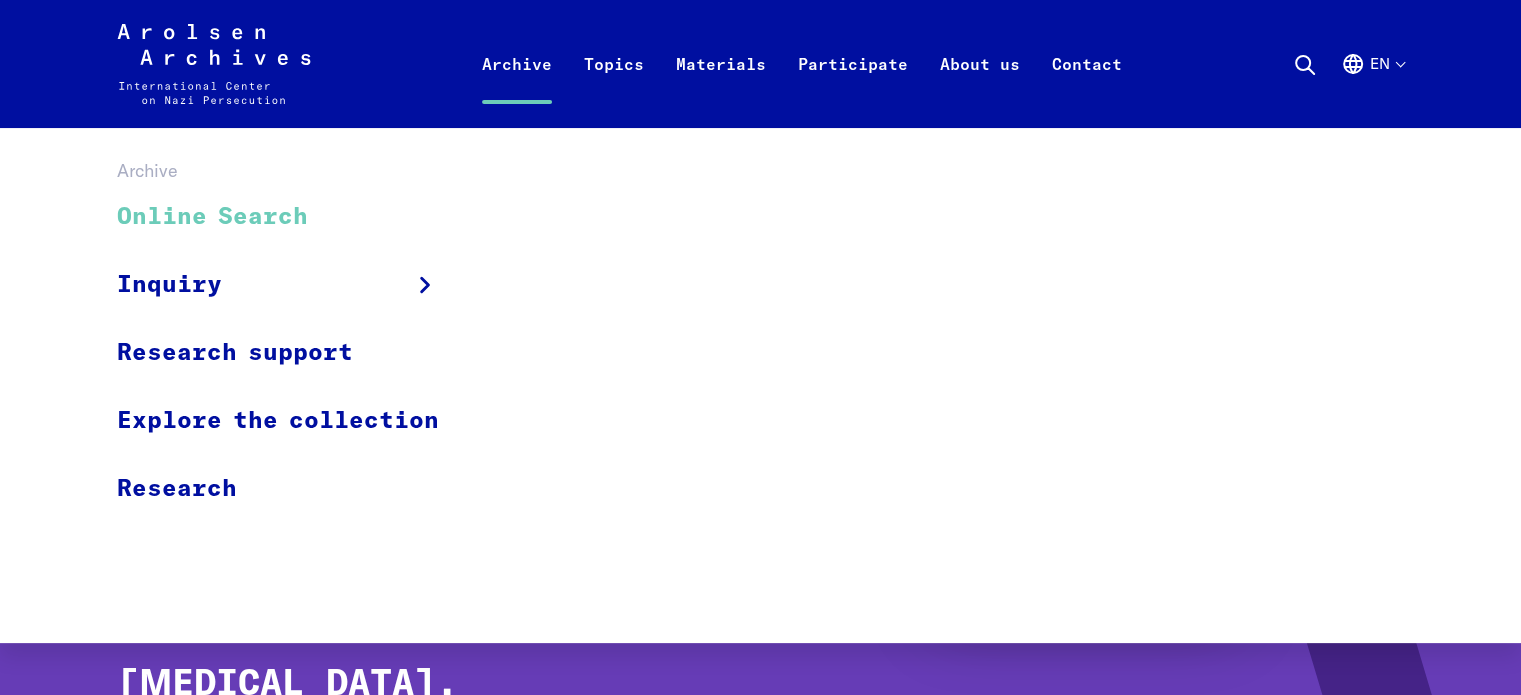 click on "Online Search" at bounding box center (291, 217) 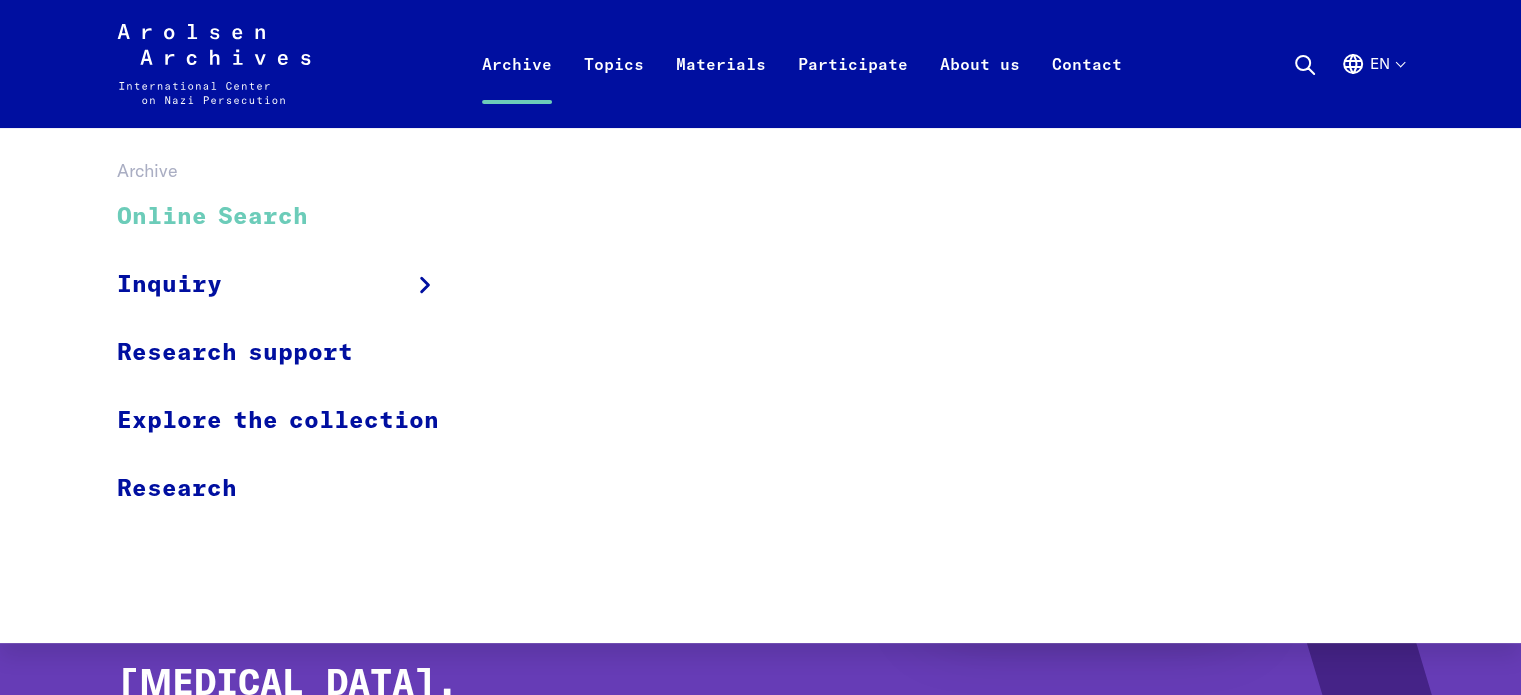 click on "Online Search" at bounding box center [291, 217] 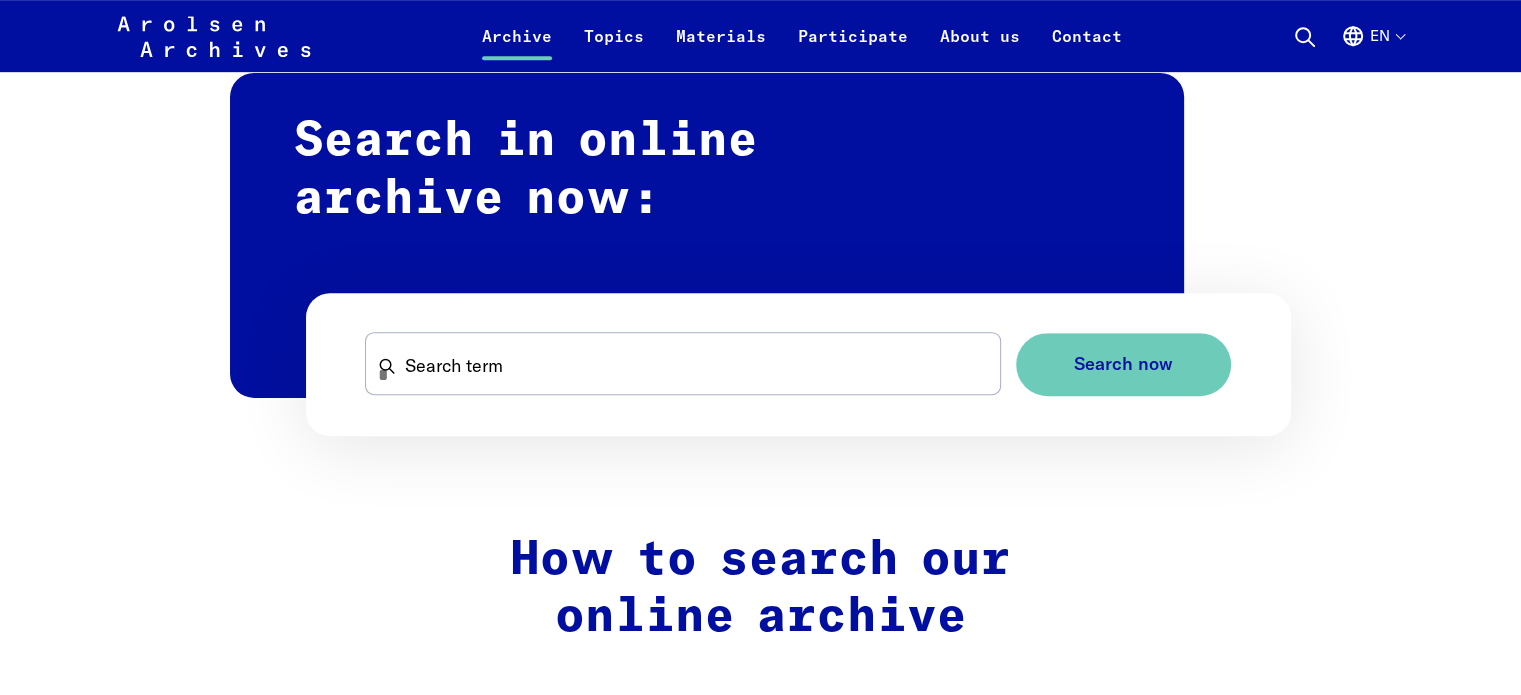 scroll, scrollTop: 1192, scrollLeft: 0, axis: vertical 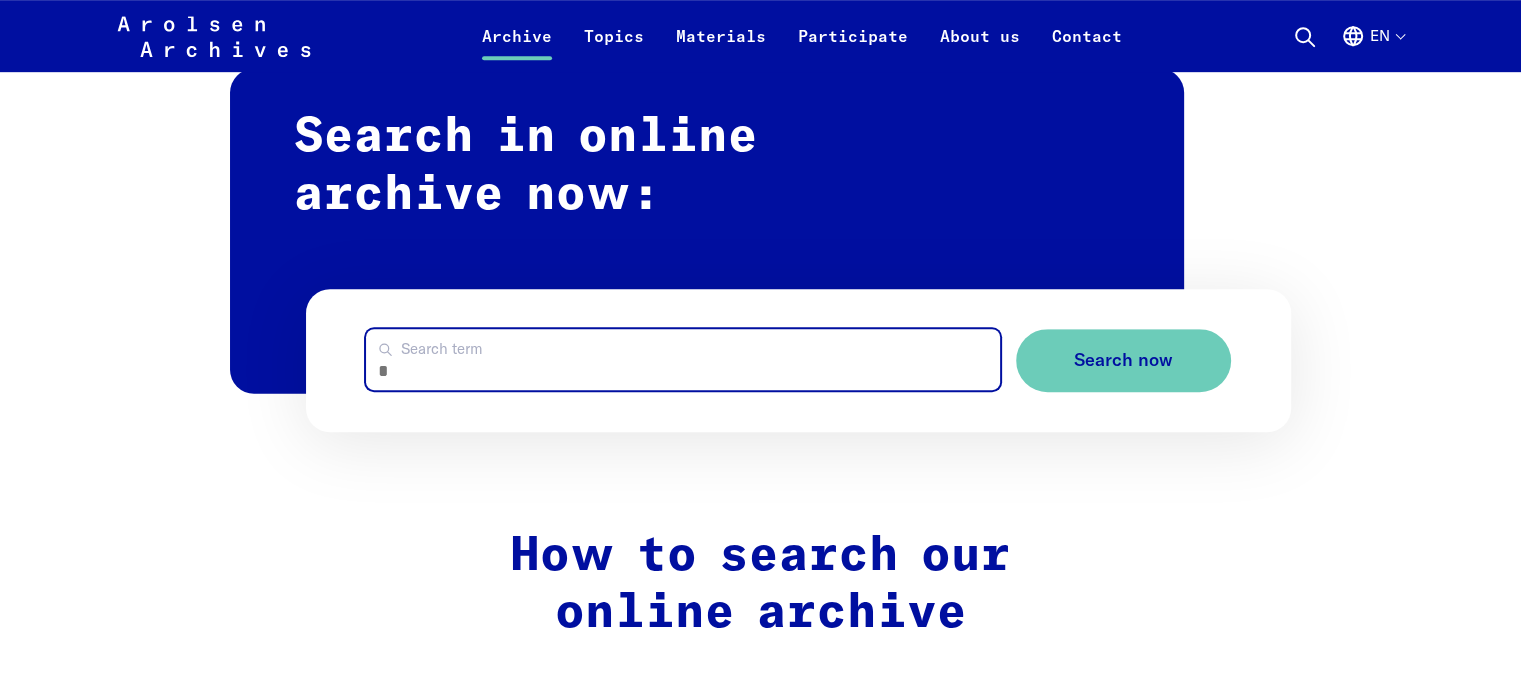click on "Search term" at bounding box center (682, 359) 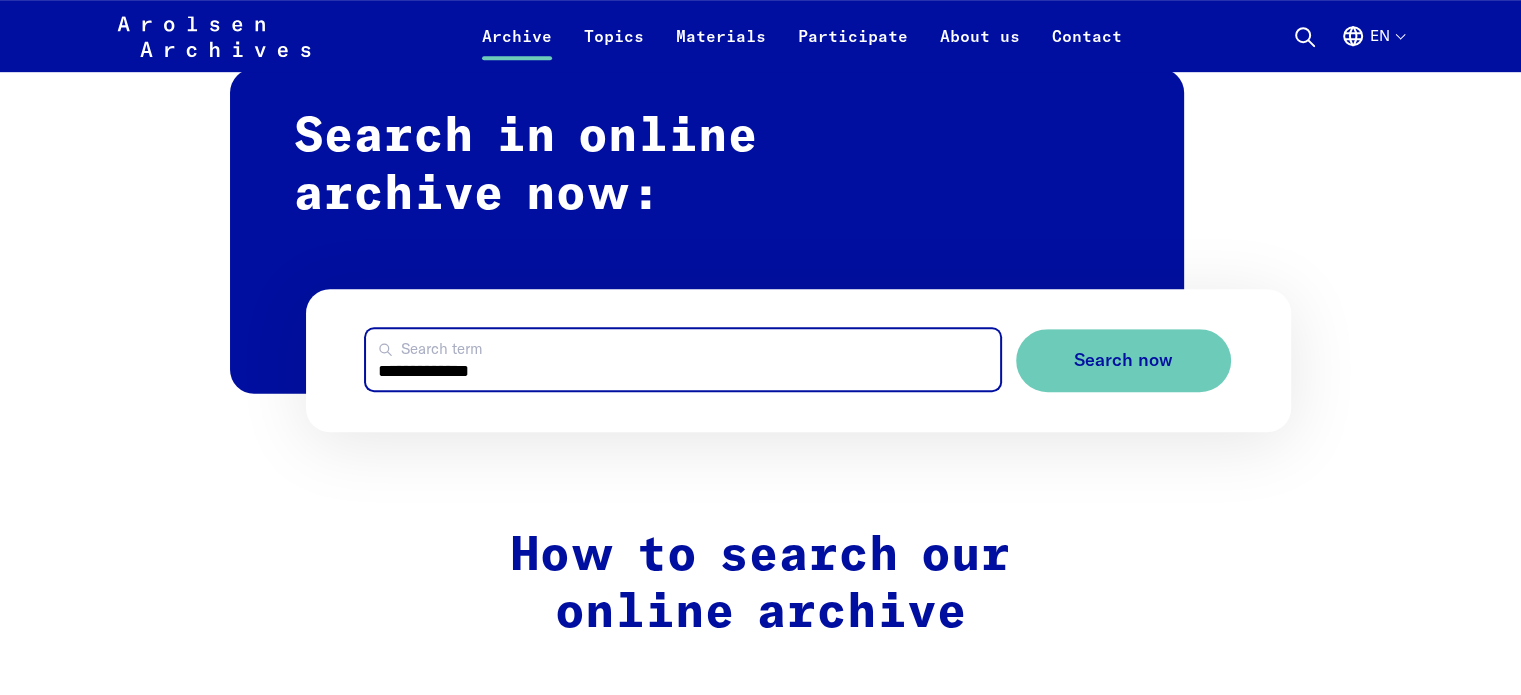 type on "**********" 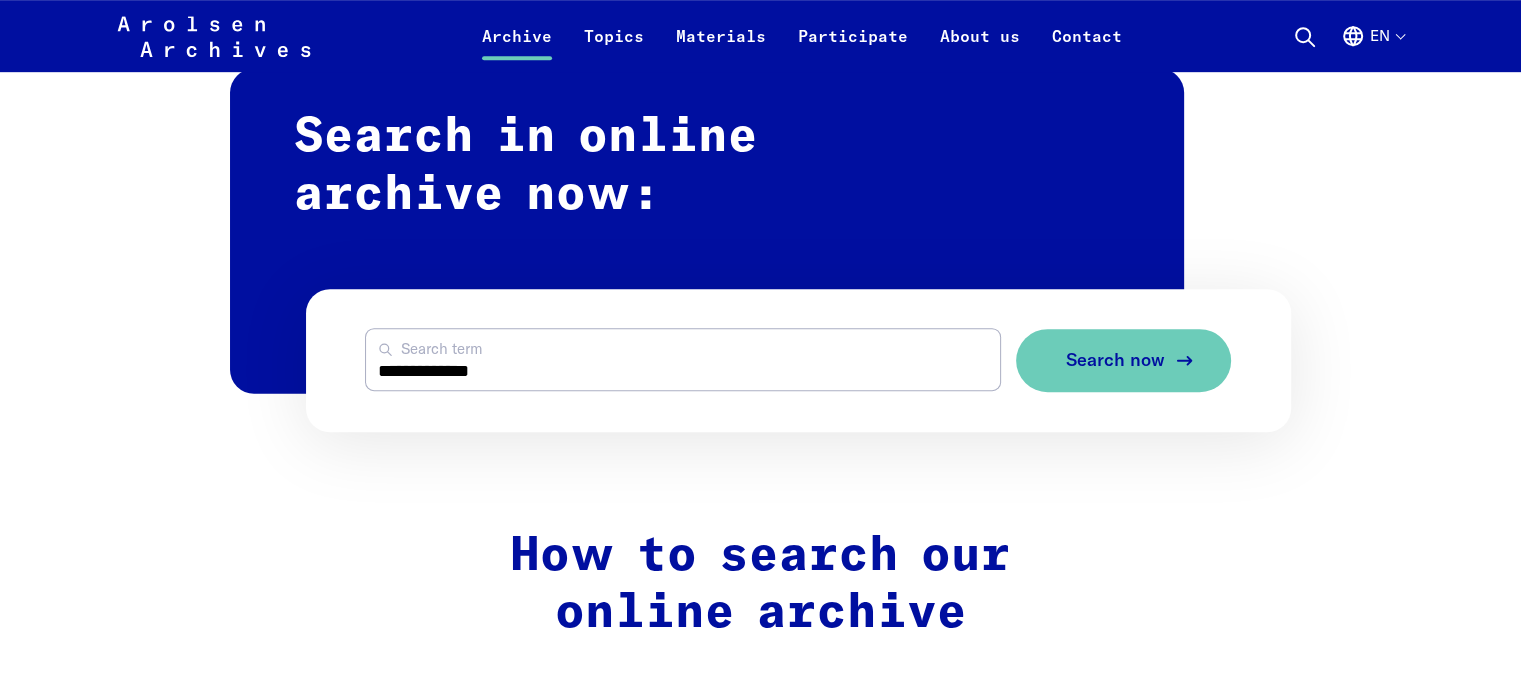 click 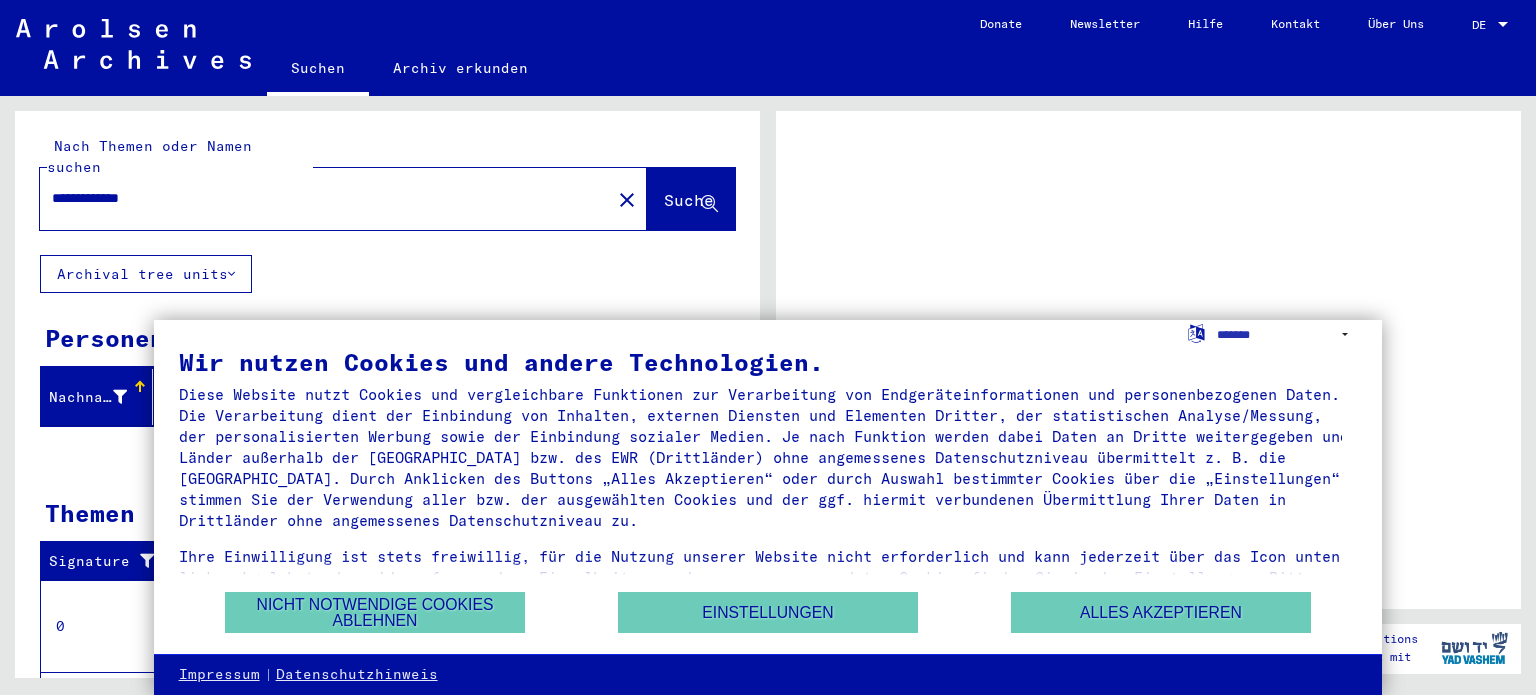 scroll, scrollTop: 0, scrollLeft: 0, axis: both 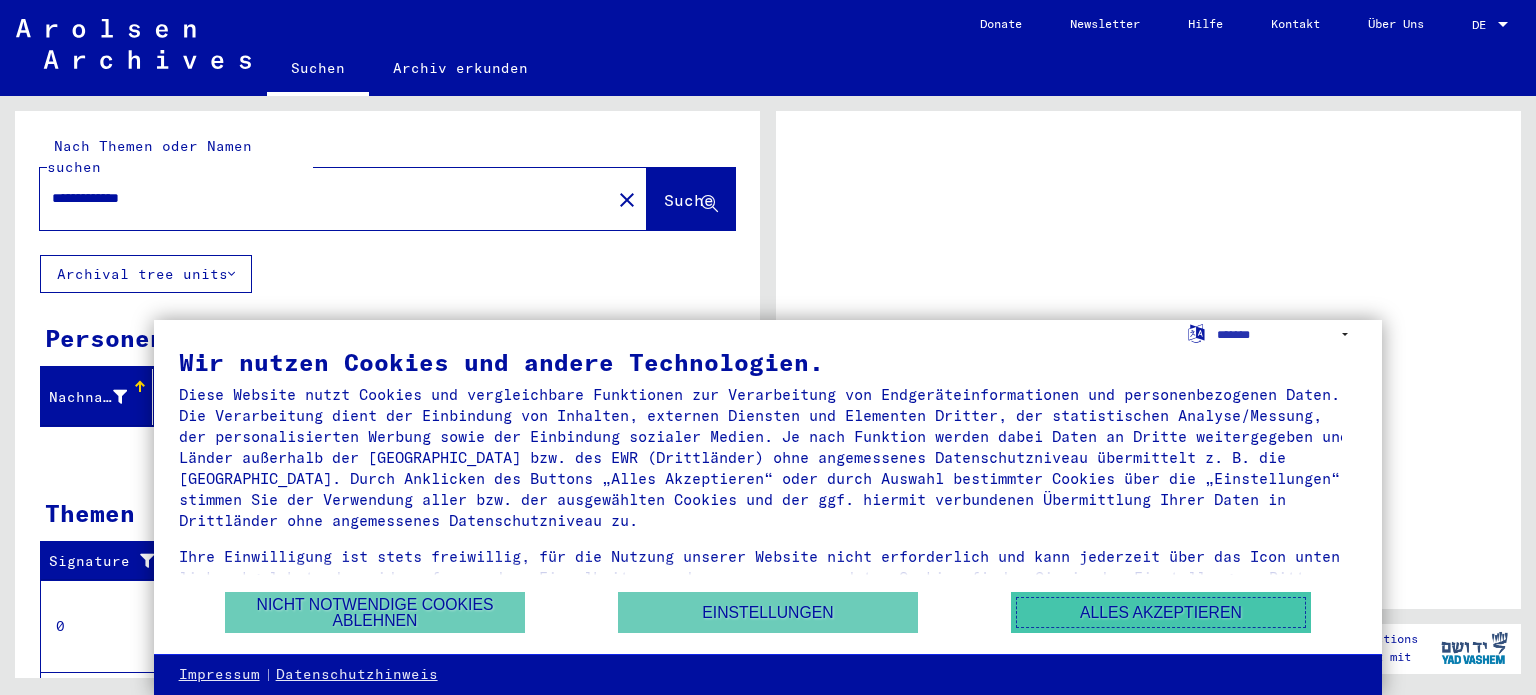click on "Alles akzeptieren" at bounding box center [1161, 612] 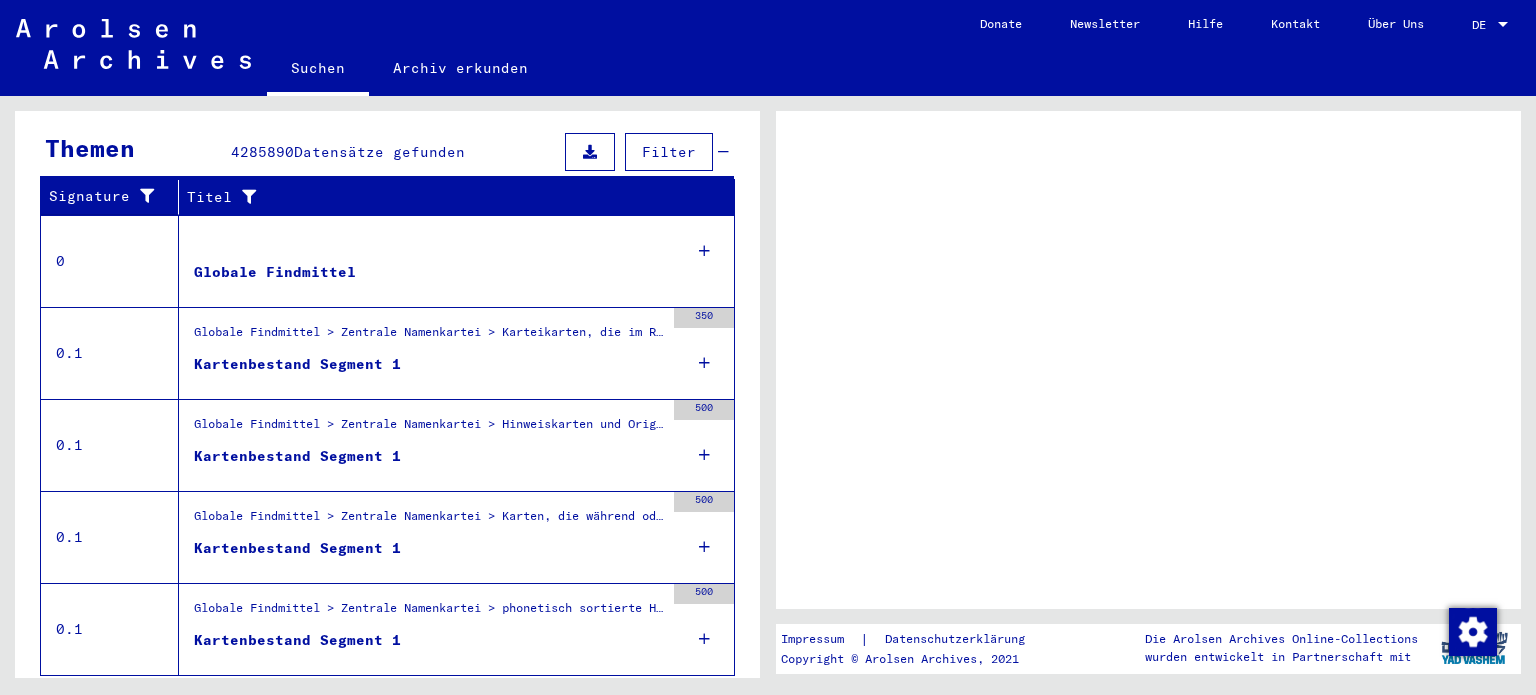 scroll, scrollTop: 395, scrollLeft: 0, axis: vertical 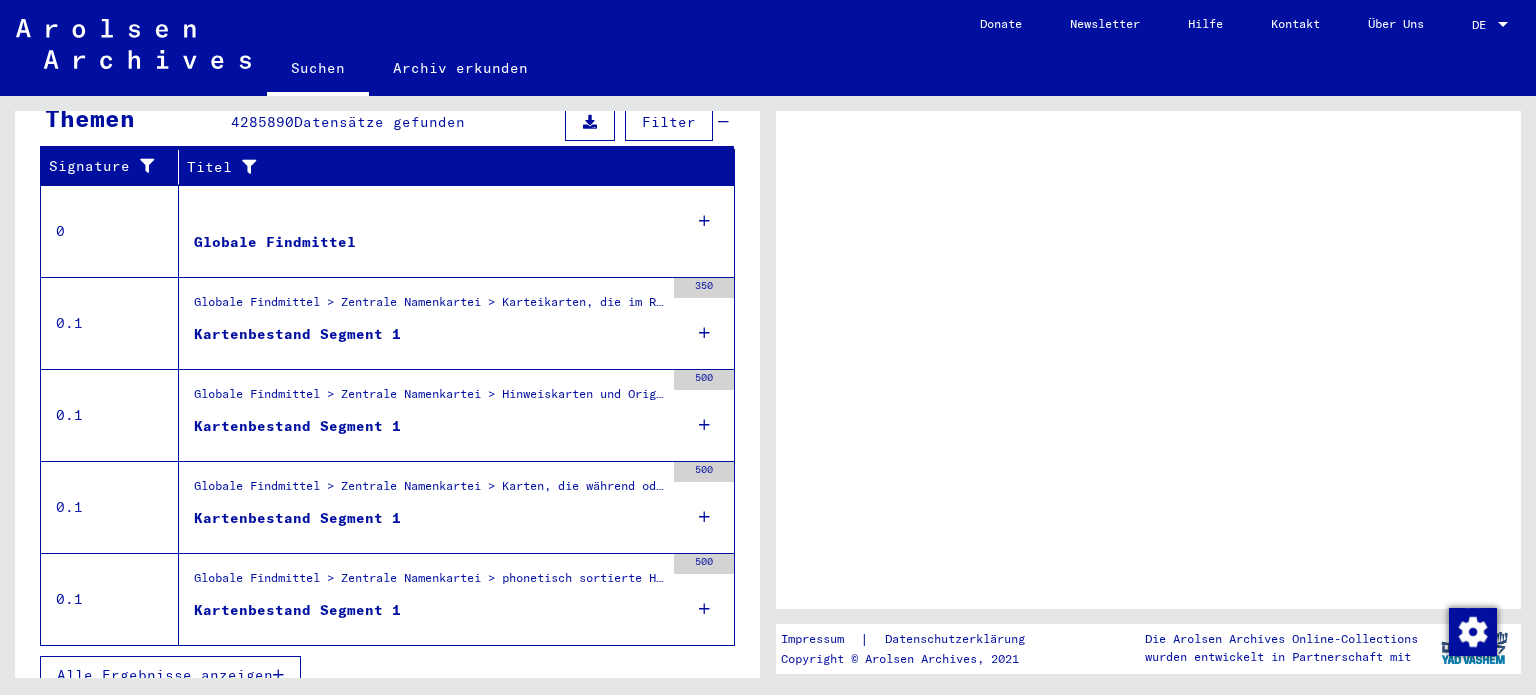 click on "Alle Ergebnisse anzeigen" at bounding box center (165, 675) 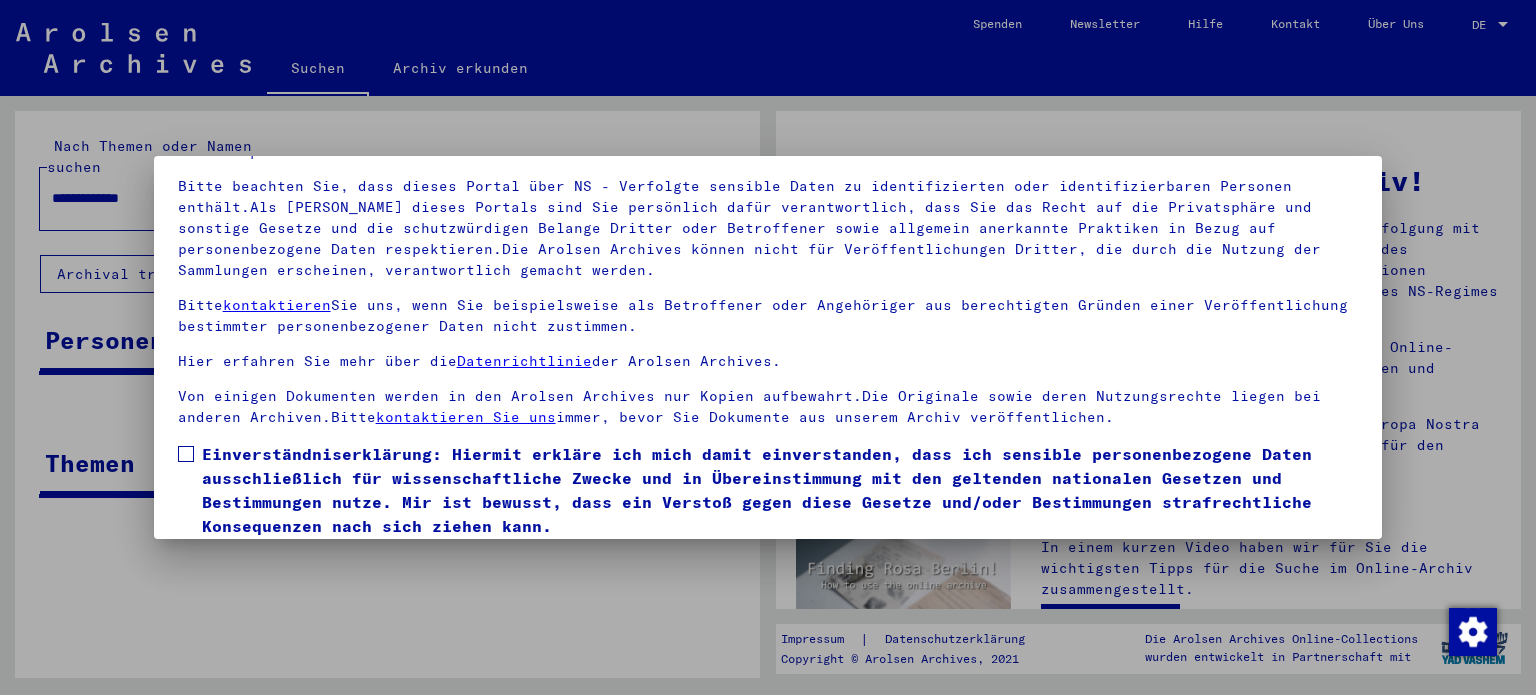 scroll, scrollTop: 169, scrollLeft: 0, axis: vertical 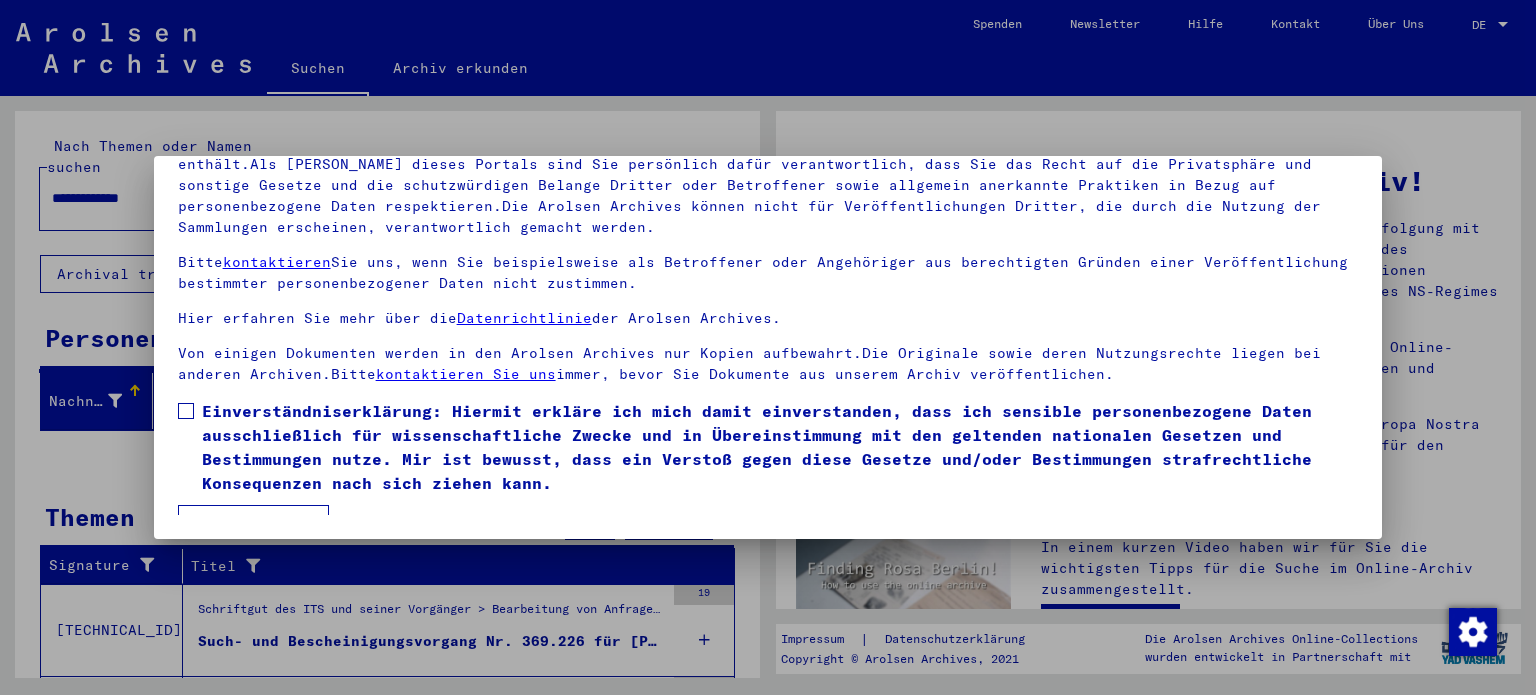 click on "Einverständniserklärung: Hiermit erkläre ich mich damit einverstanden, dass ich sensible personenbezogene Daten ausschließlich für wissenschaftliche Zwecke und in Übereinstimmung mit den geltenden nationalen Gesetzen und Bestimmungen nutze. Mir ist bewusst, dass ein Verstoß gegen diese Gesetze und/oder Bestimmungen strafrechtliche Konsequenzen nach sich ziehen kann." at bounding box center (780, 447) 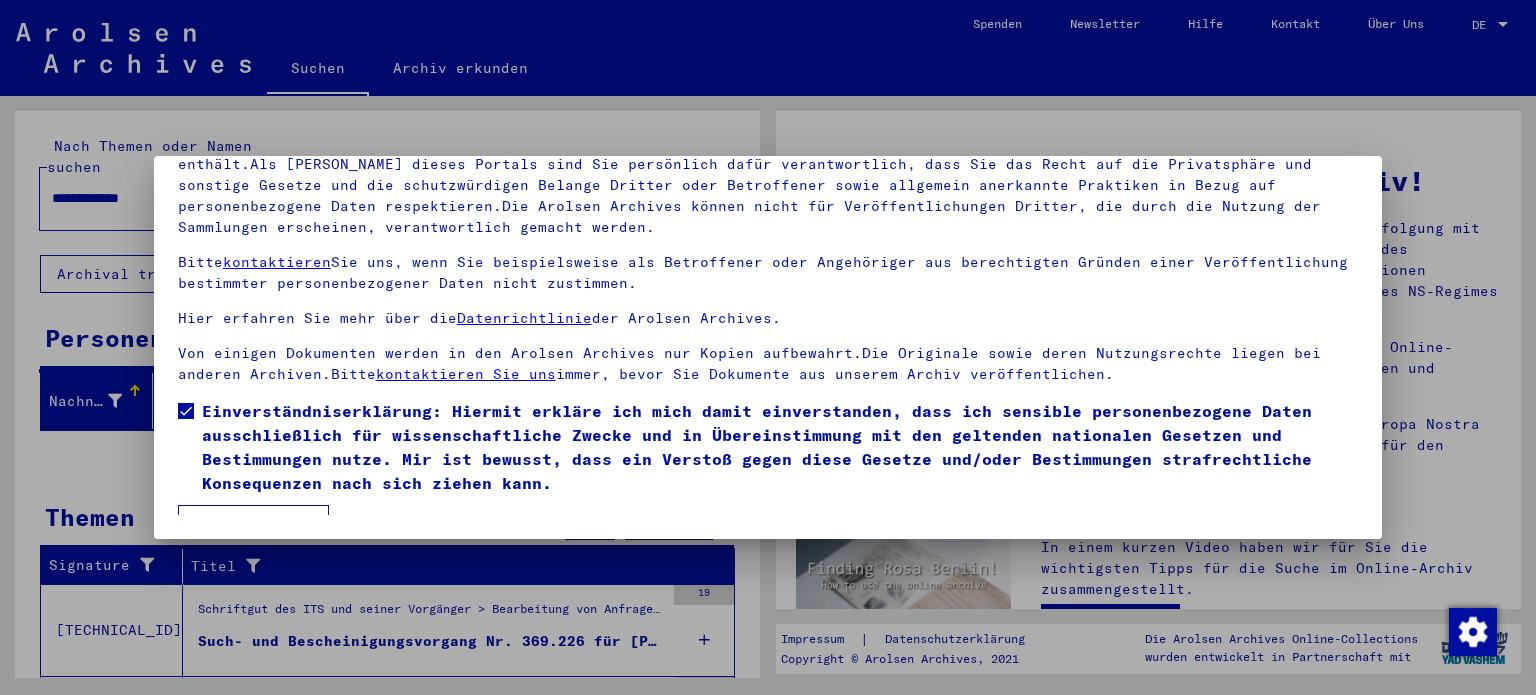 click on "Ich stimme zu" at bounding box center (253, 524) 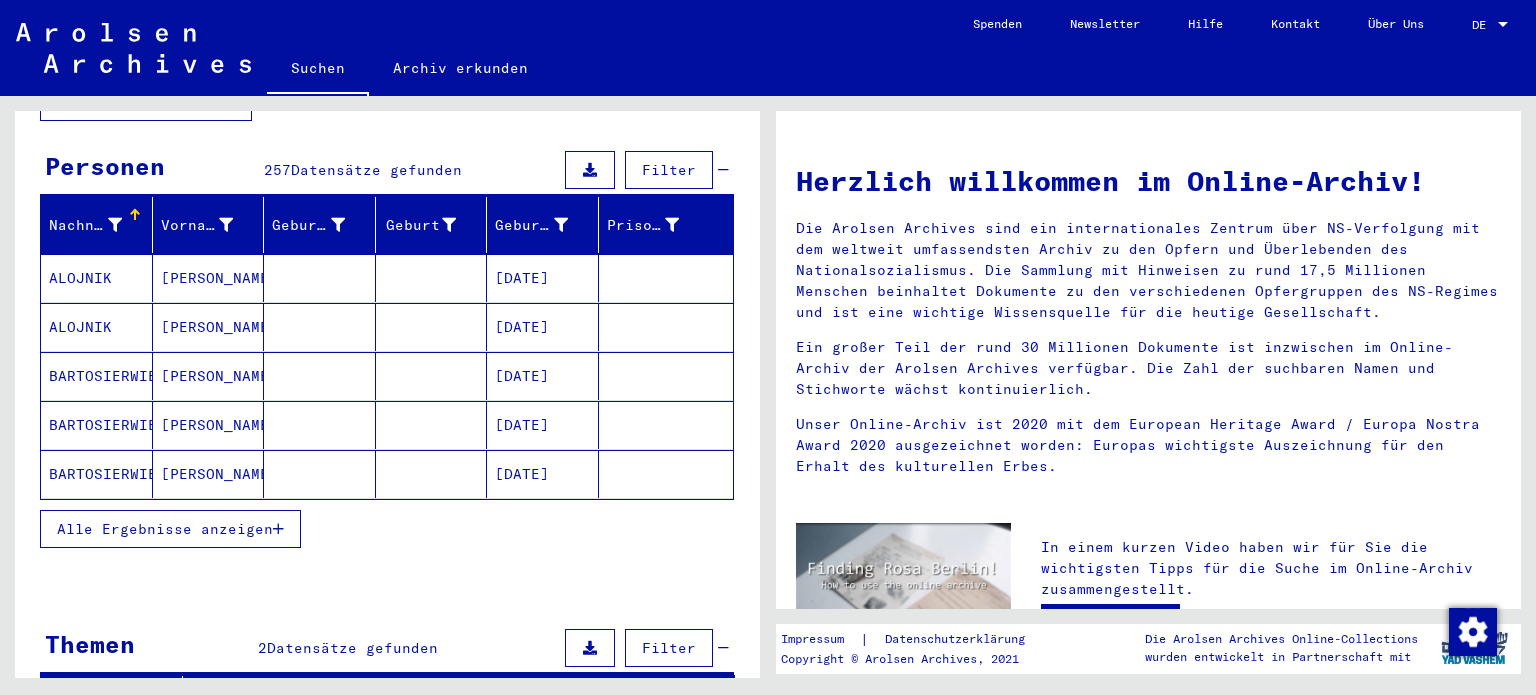scroll, scrollTop: 168, scrollLeft: 0, axis: vertical 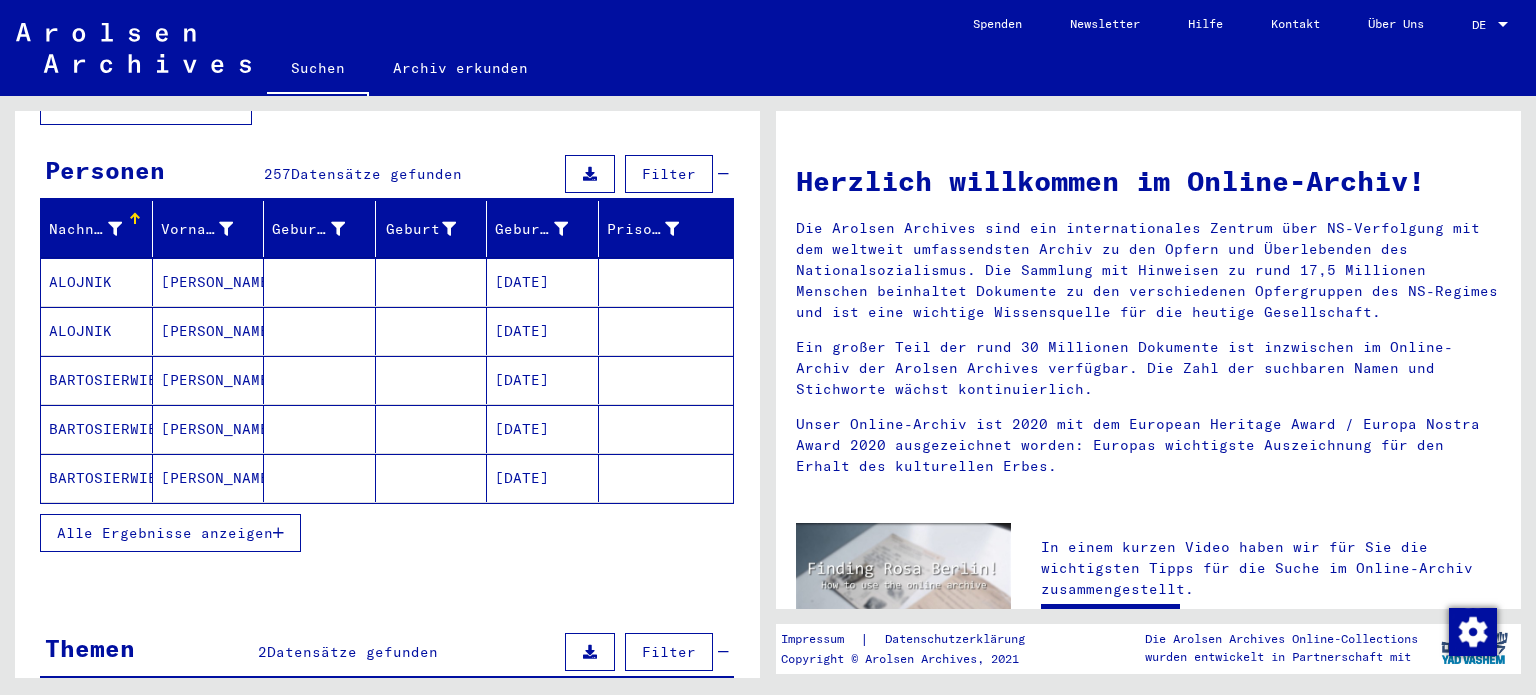 click at bounding box center (115, 229) 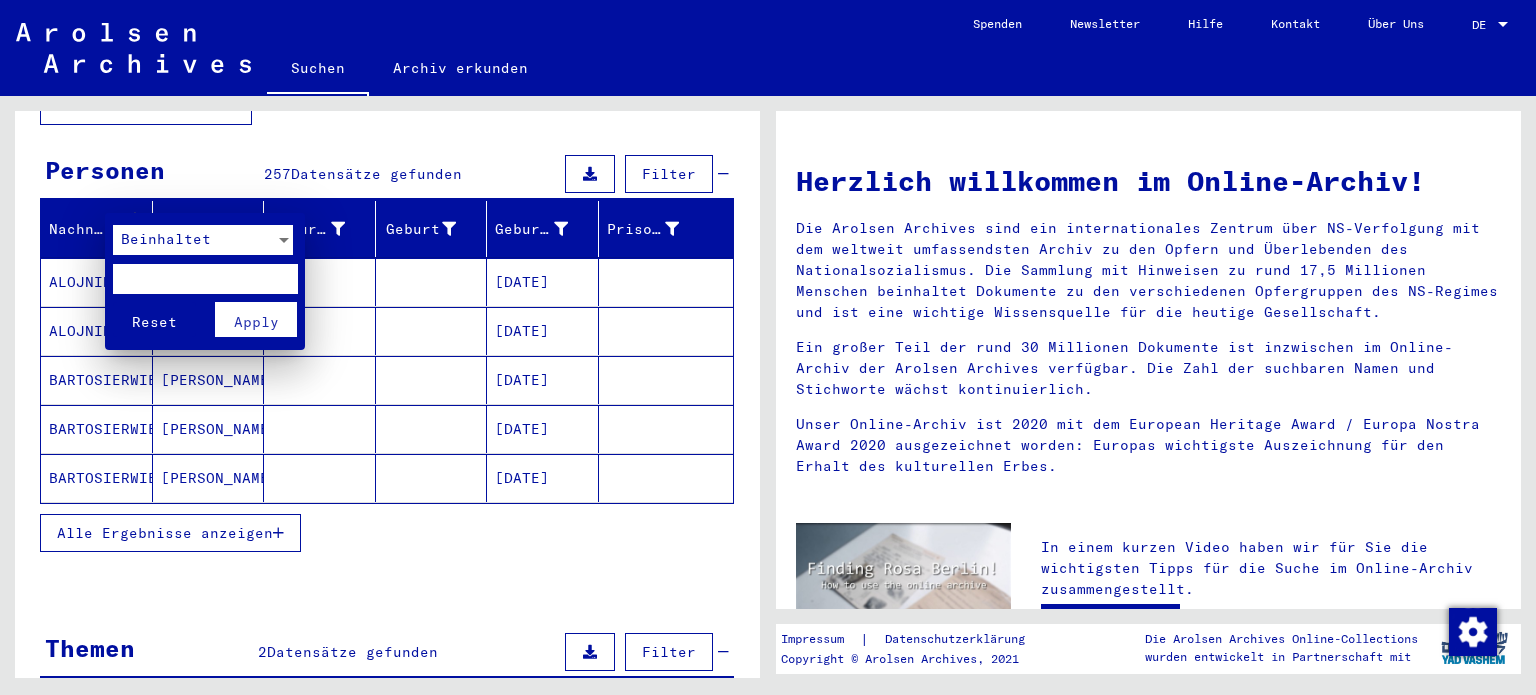click at bounding box center [768, 347] 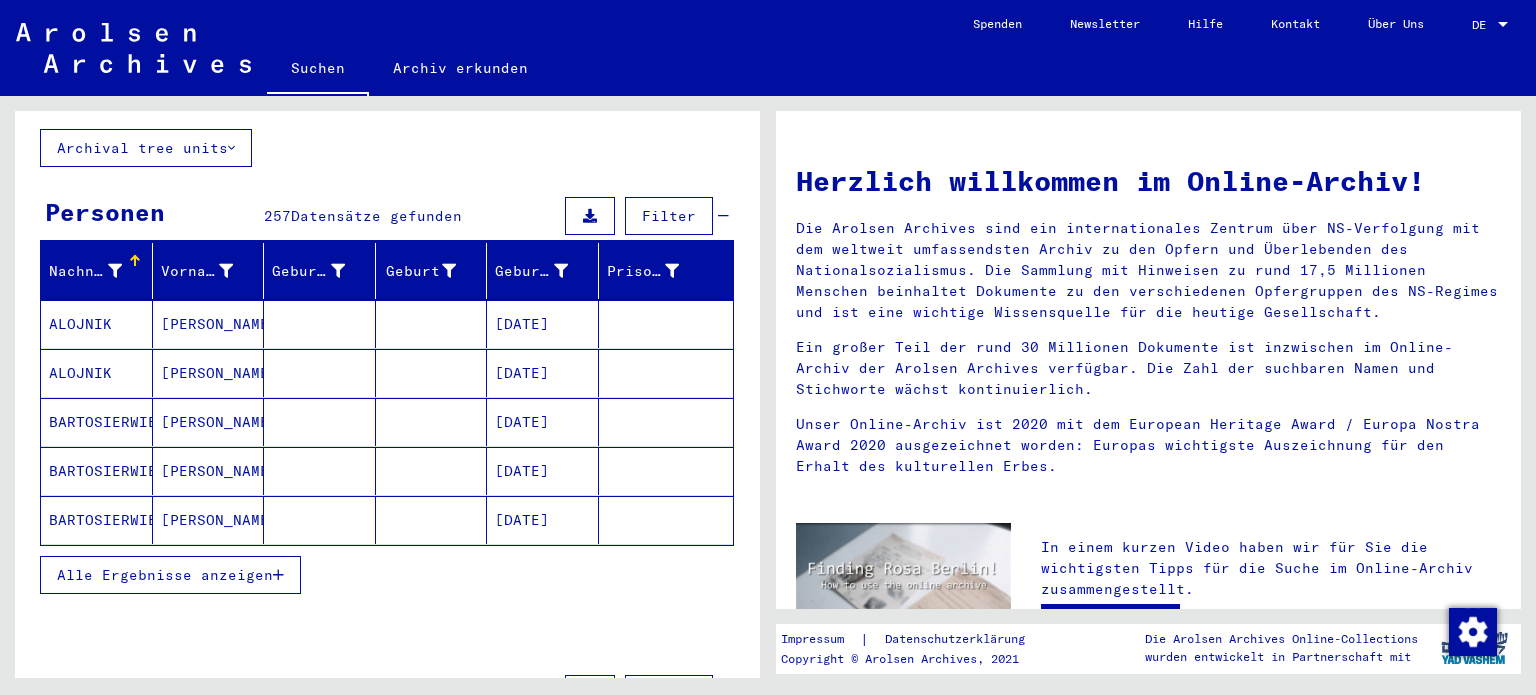 scroll, scrollTop: 137, scrollLeft: 0, axis: vertical 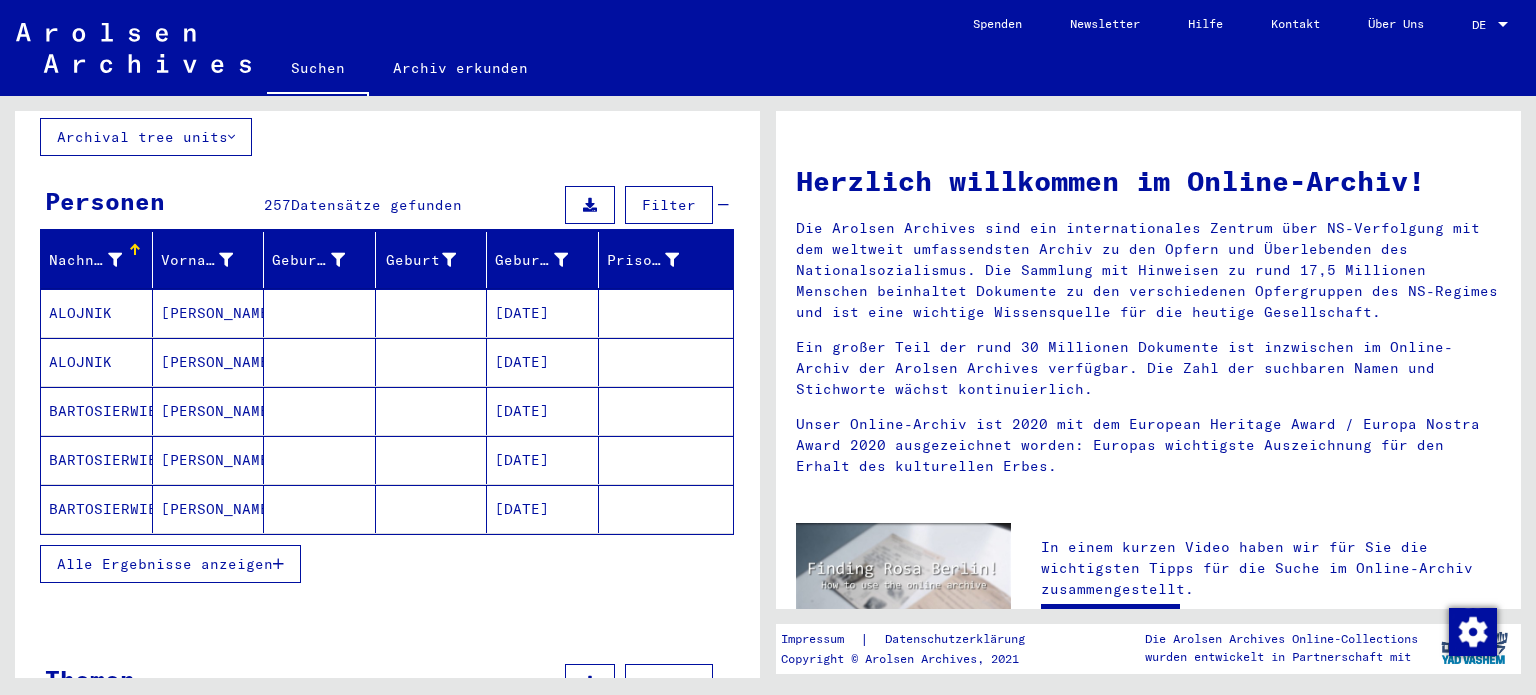 click on "Alle Ergebnisse anzeigen" at bounding box center [170, 564] 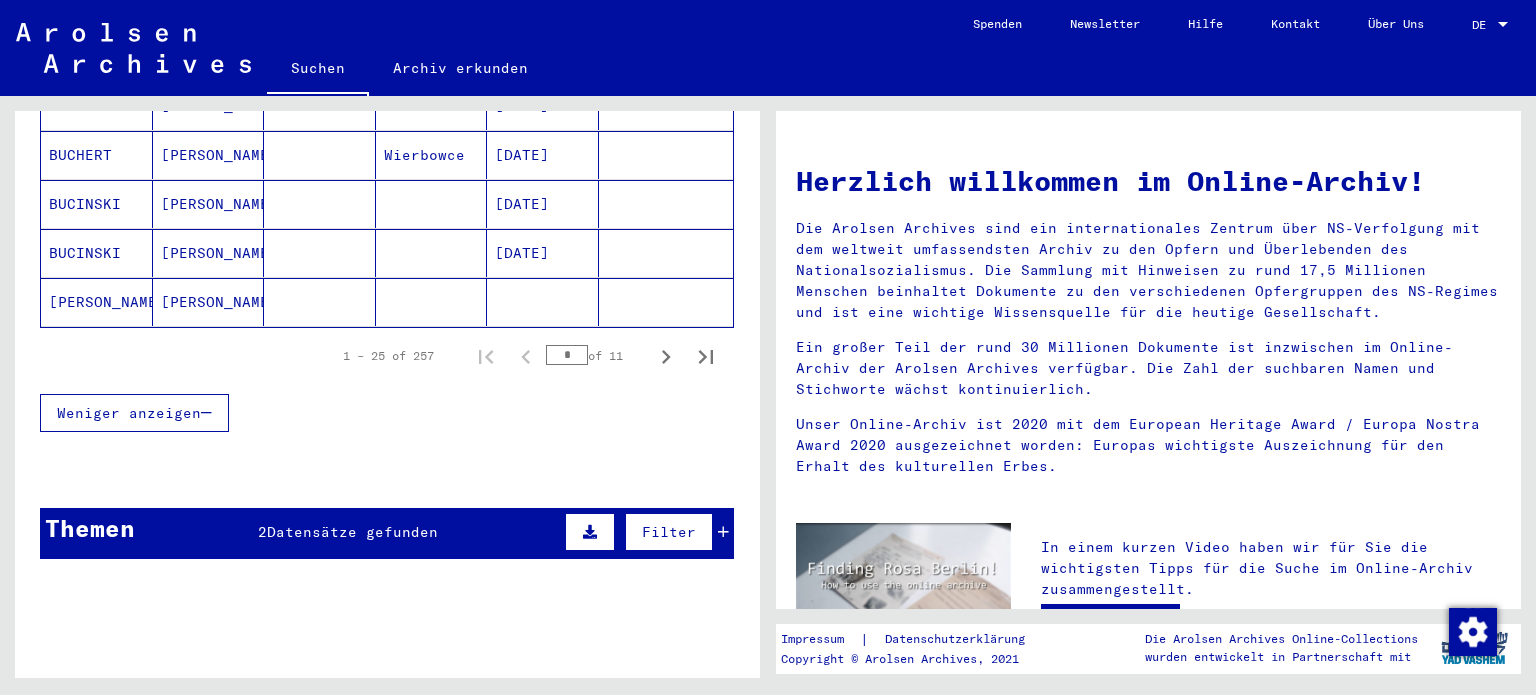scroll, scrollTop: 1314, scrollLeft: 0, axis: vertical 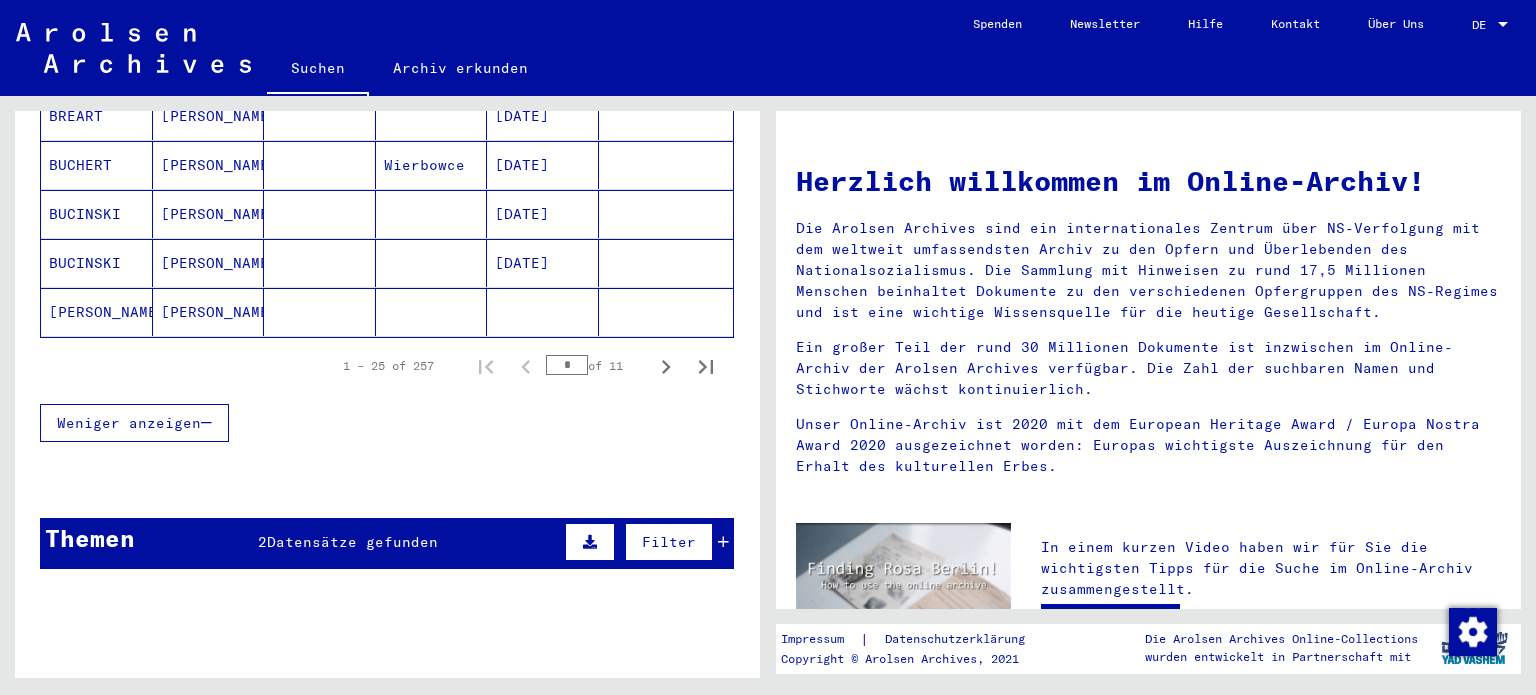 click 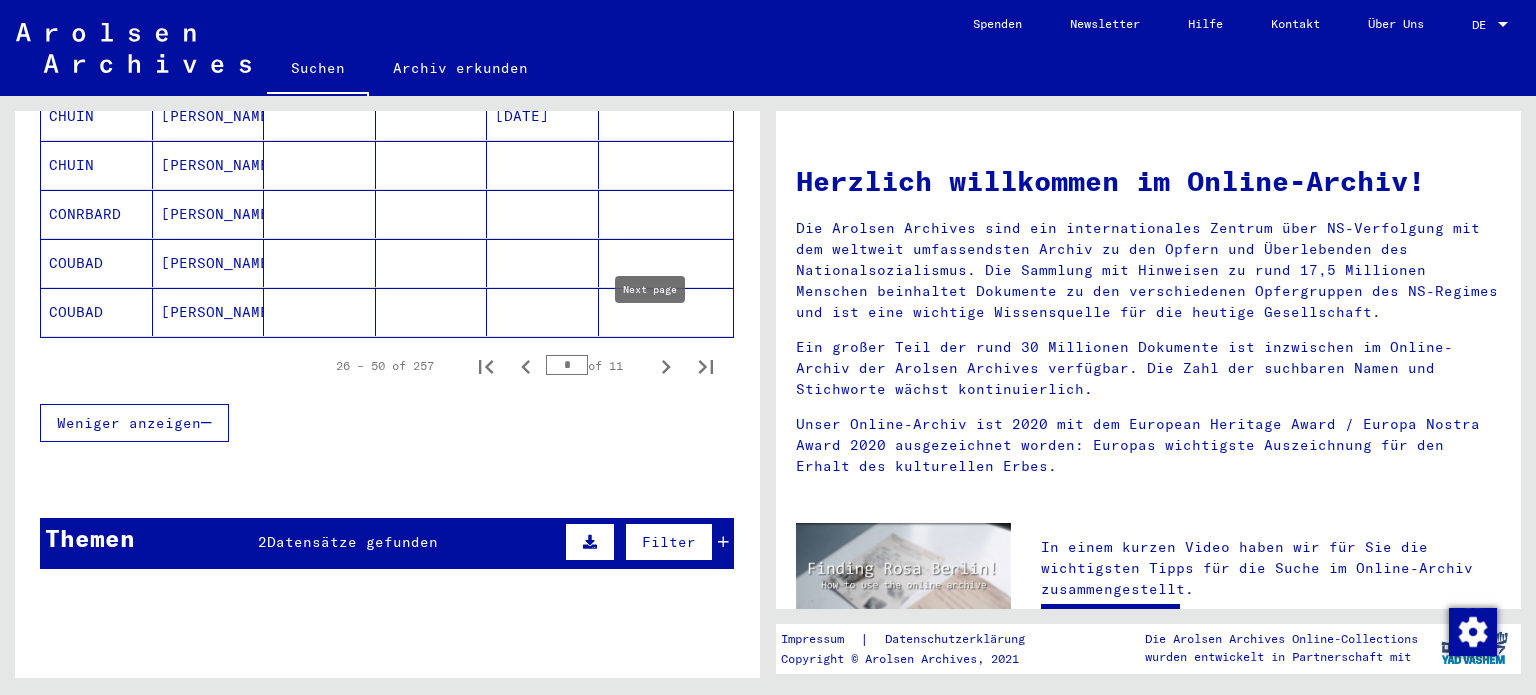 click at bounding box center [666, 366] 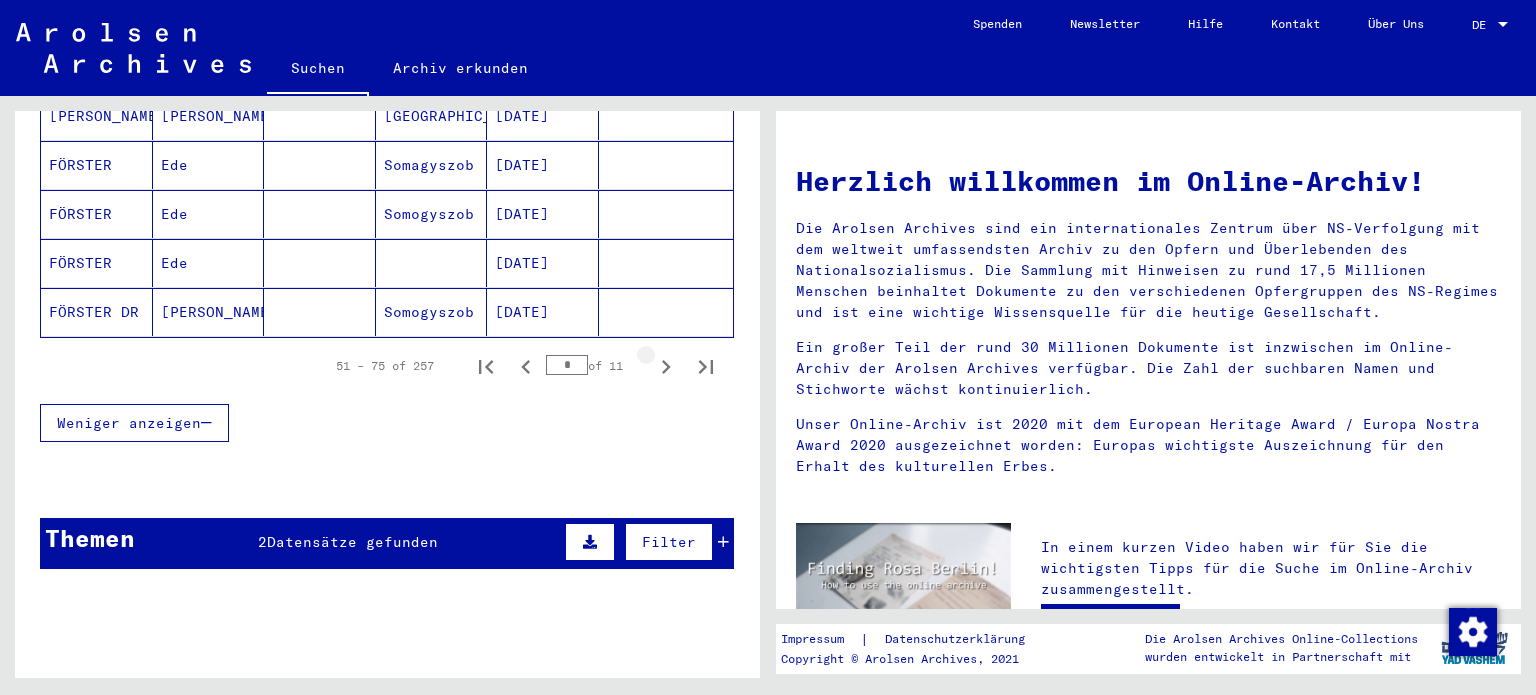 click 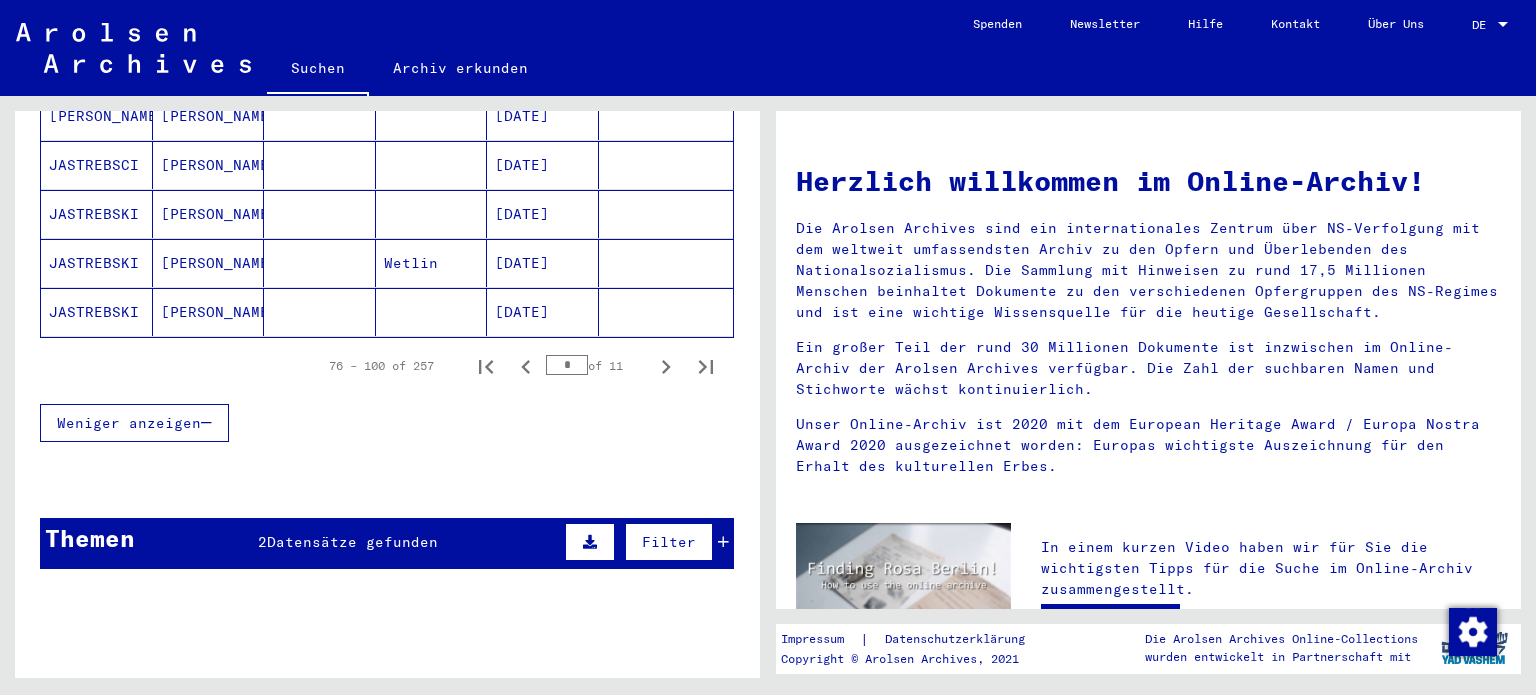click 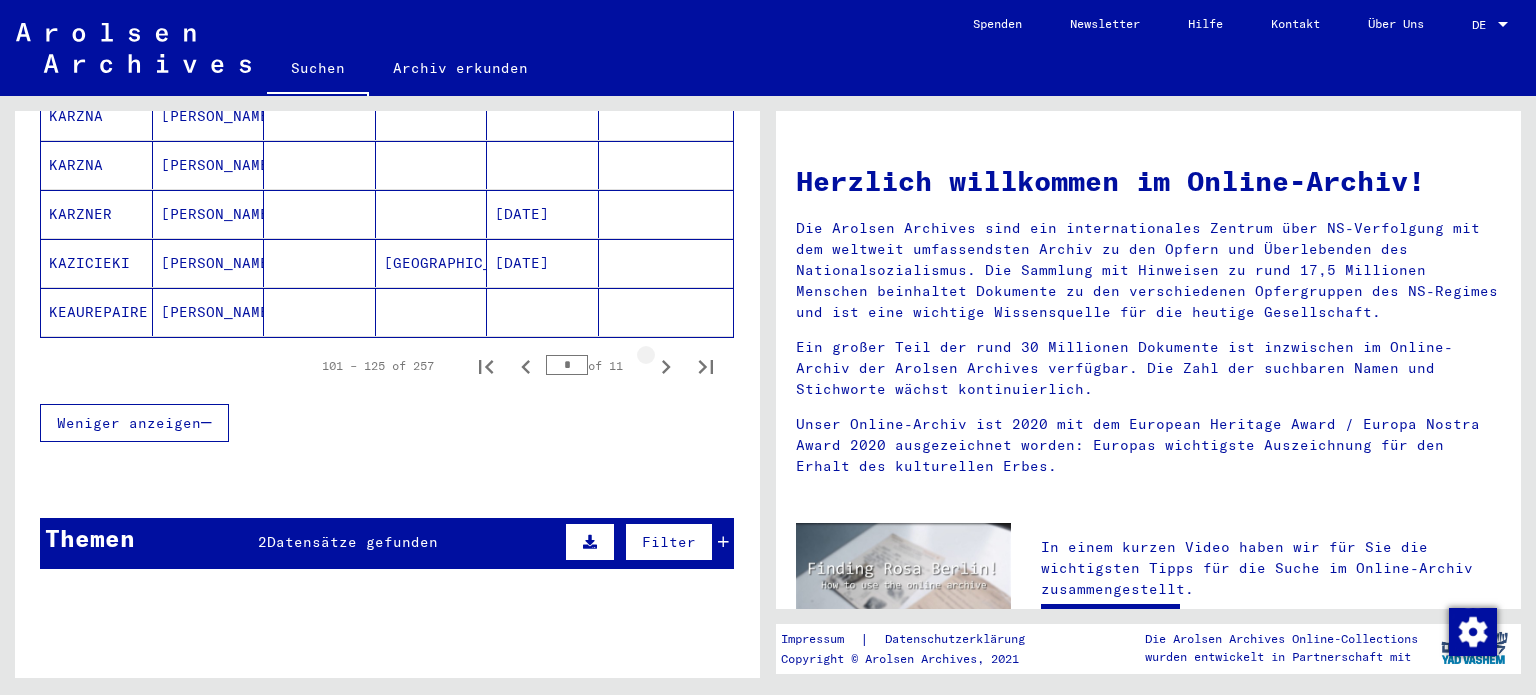 click 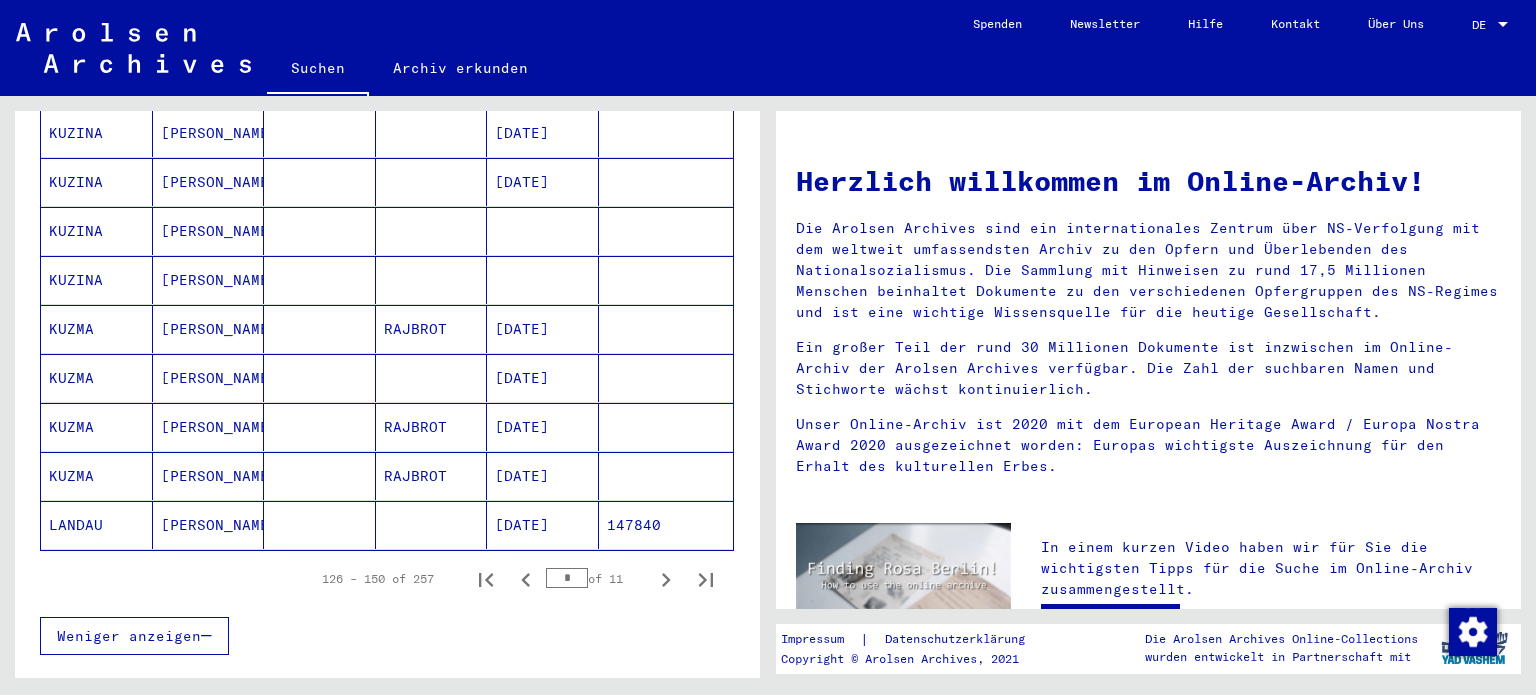 scroll, scrollTop: 1092, scrollLeft: 0, axis: vertical 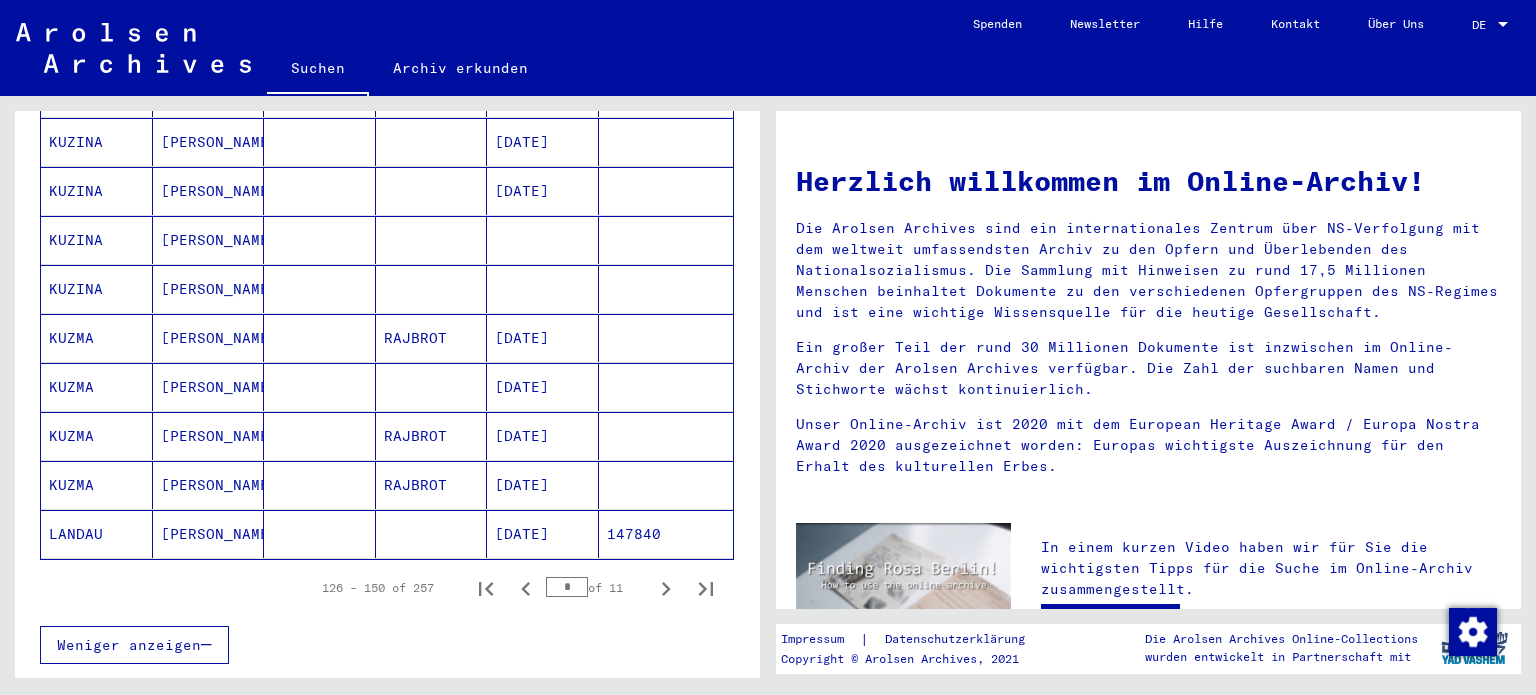 click at bounding box center (666, 588) 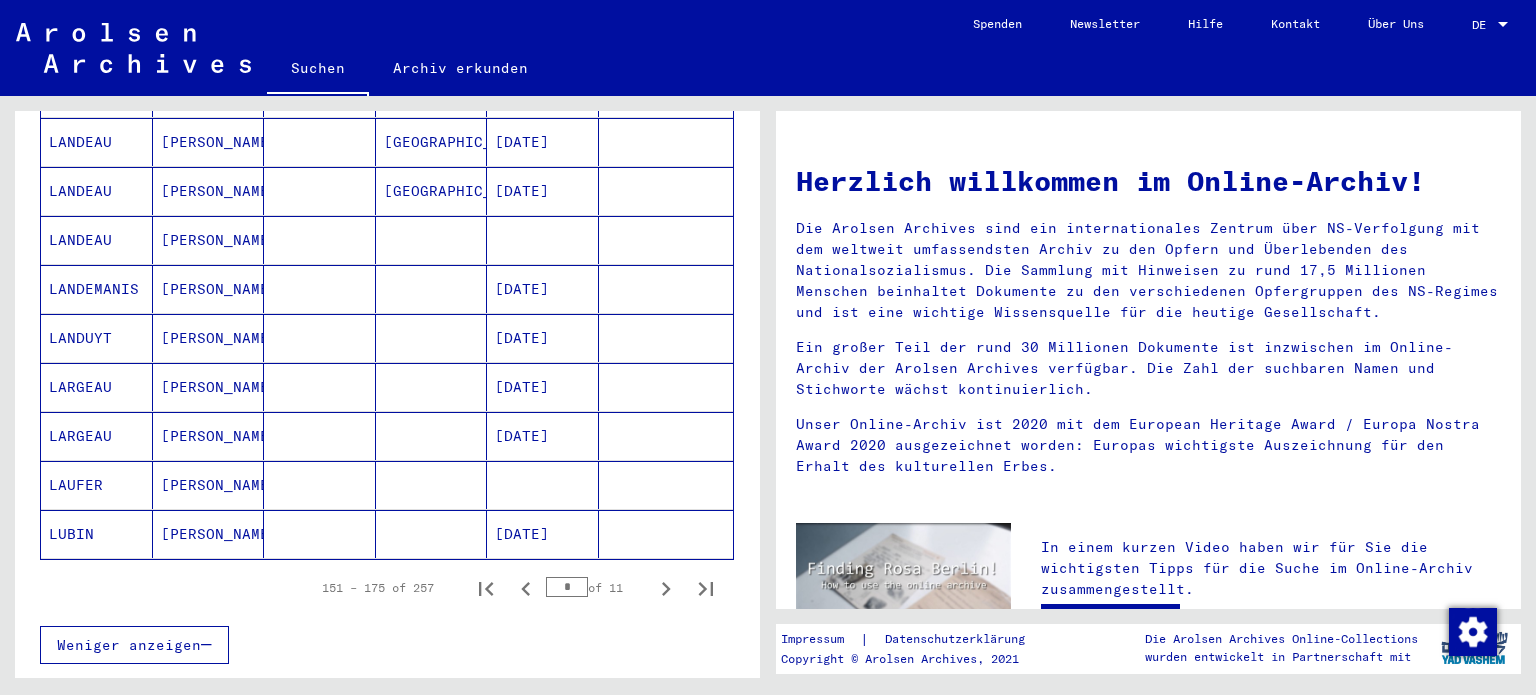 click 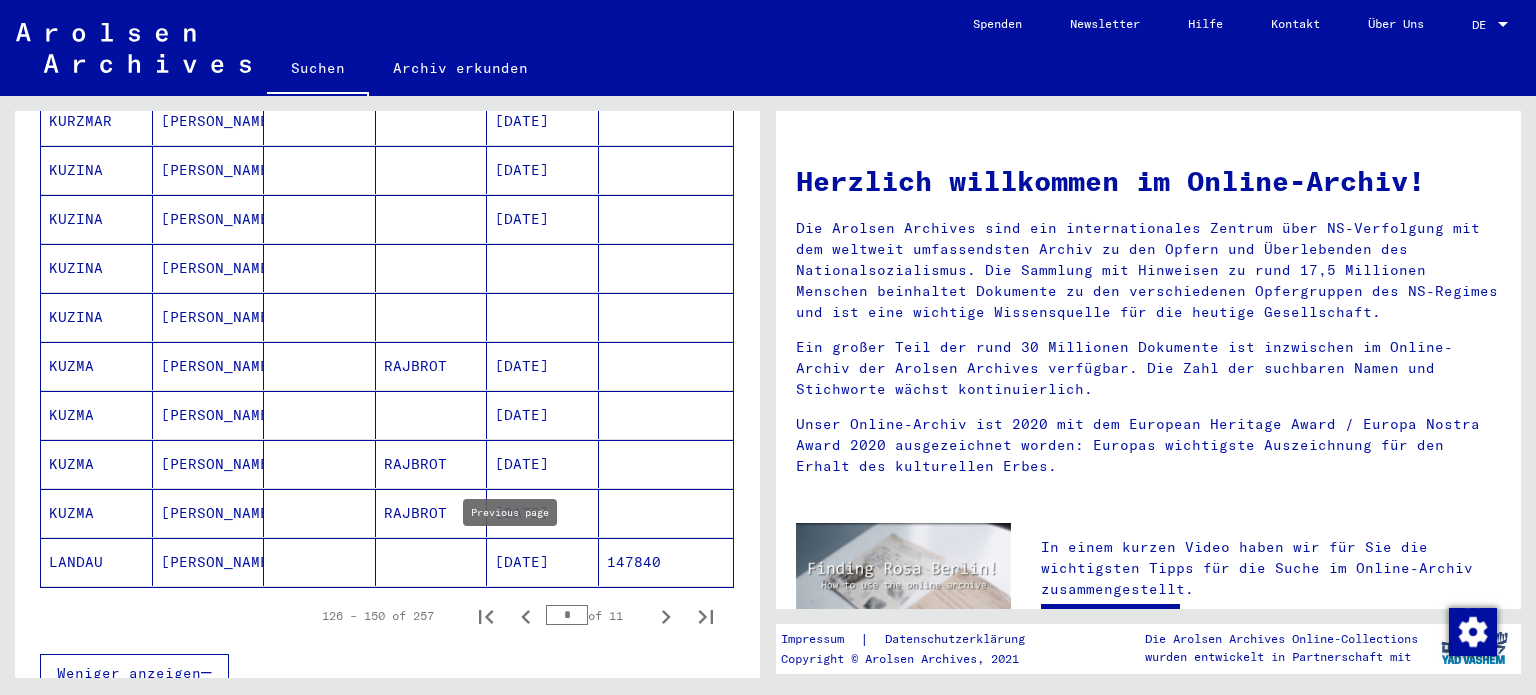 scroll, scrollTop: 1068, scrollLeft: 0, axis: vertical 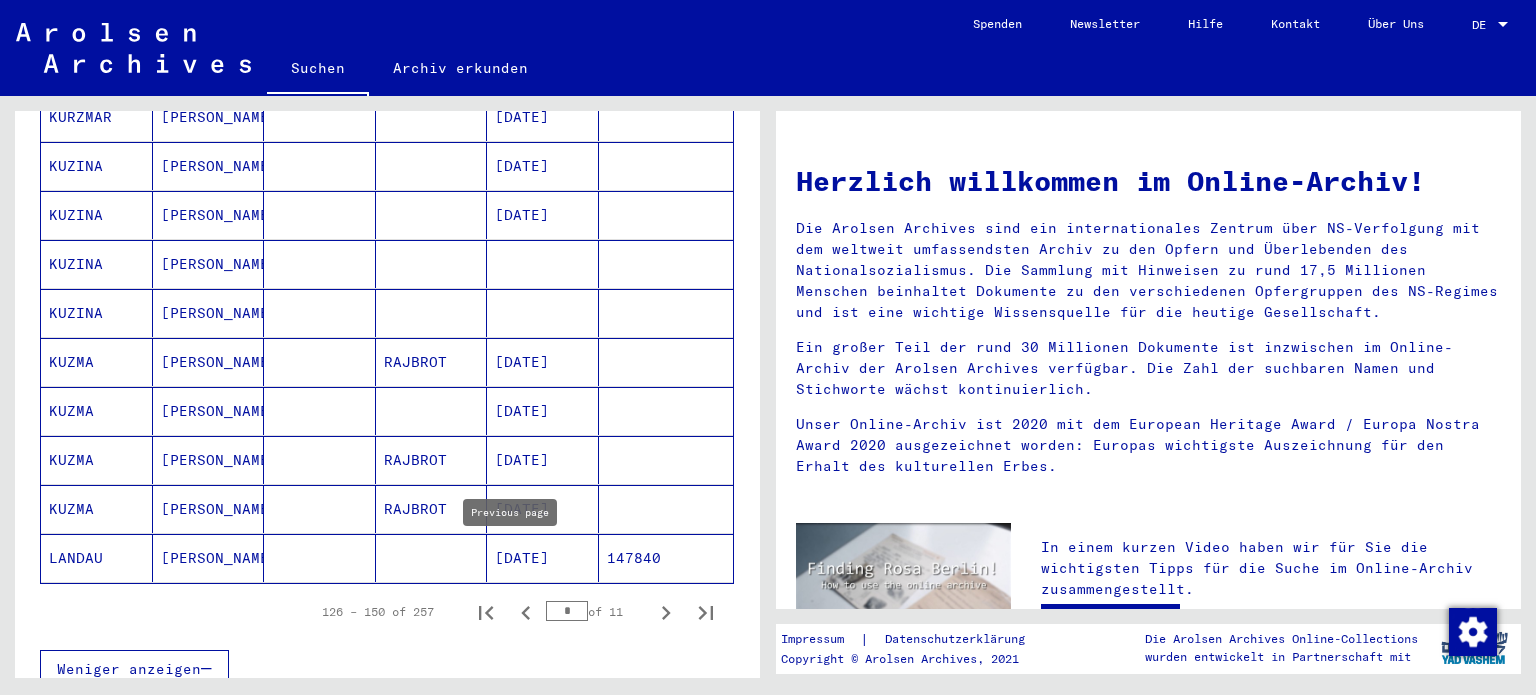 click 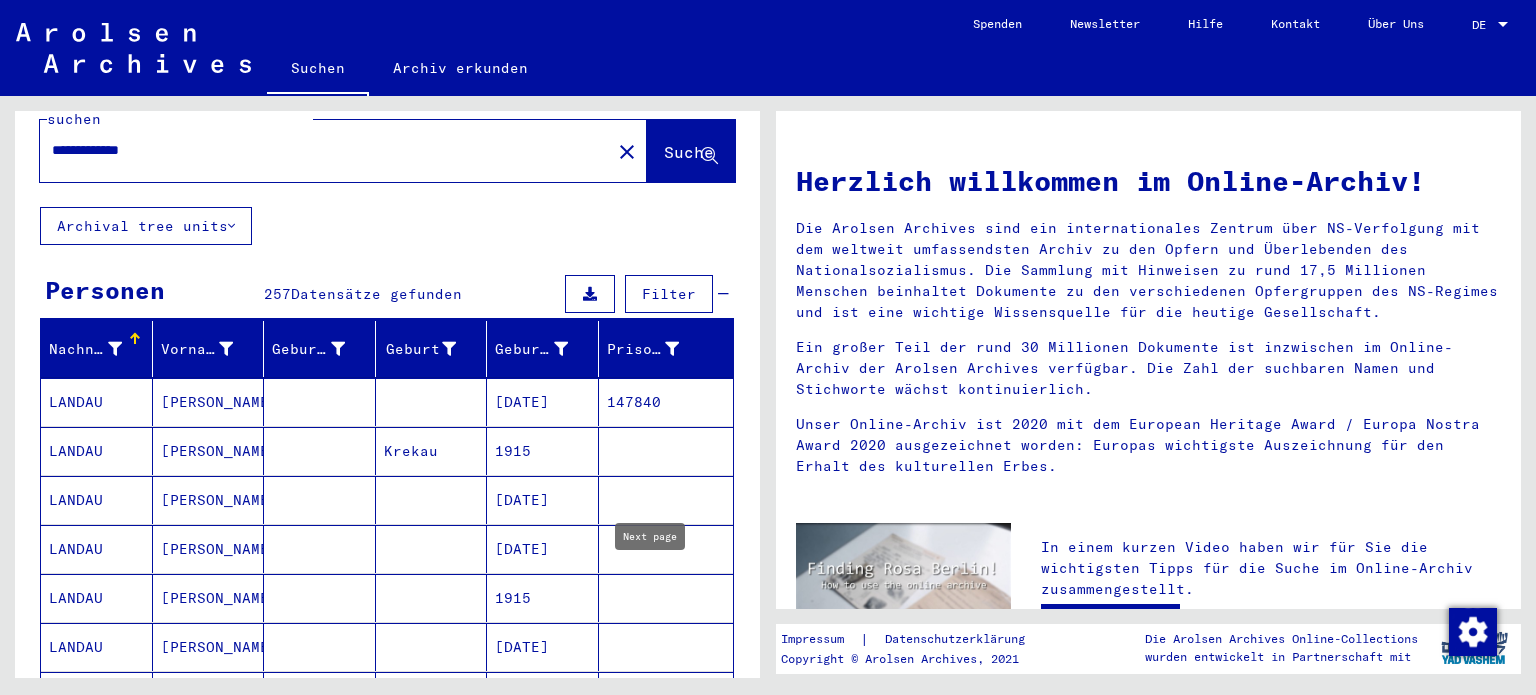 scroll, scrollTop: 47, scrollLeft: 0, axis: vertical 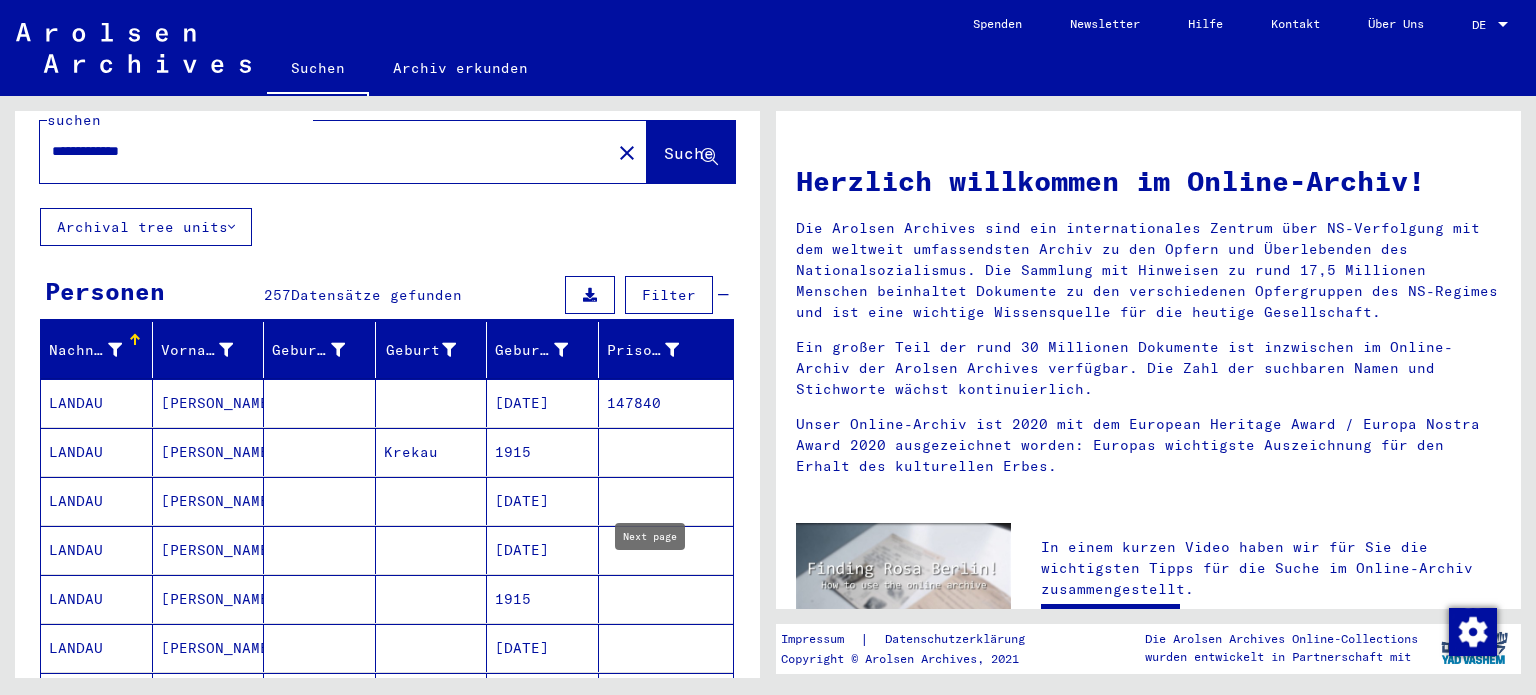click on "1915" at bounding box center (543, 501) 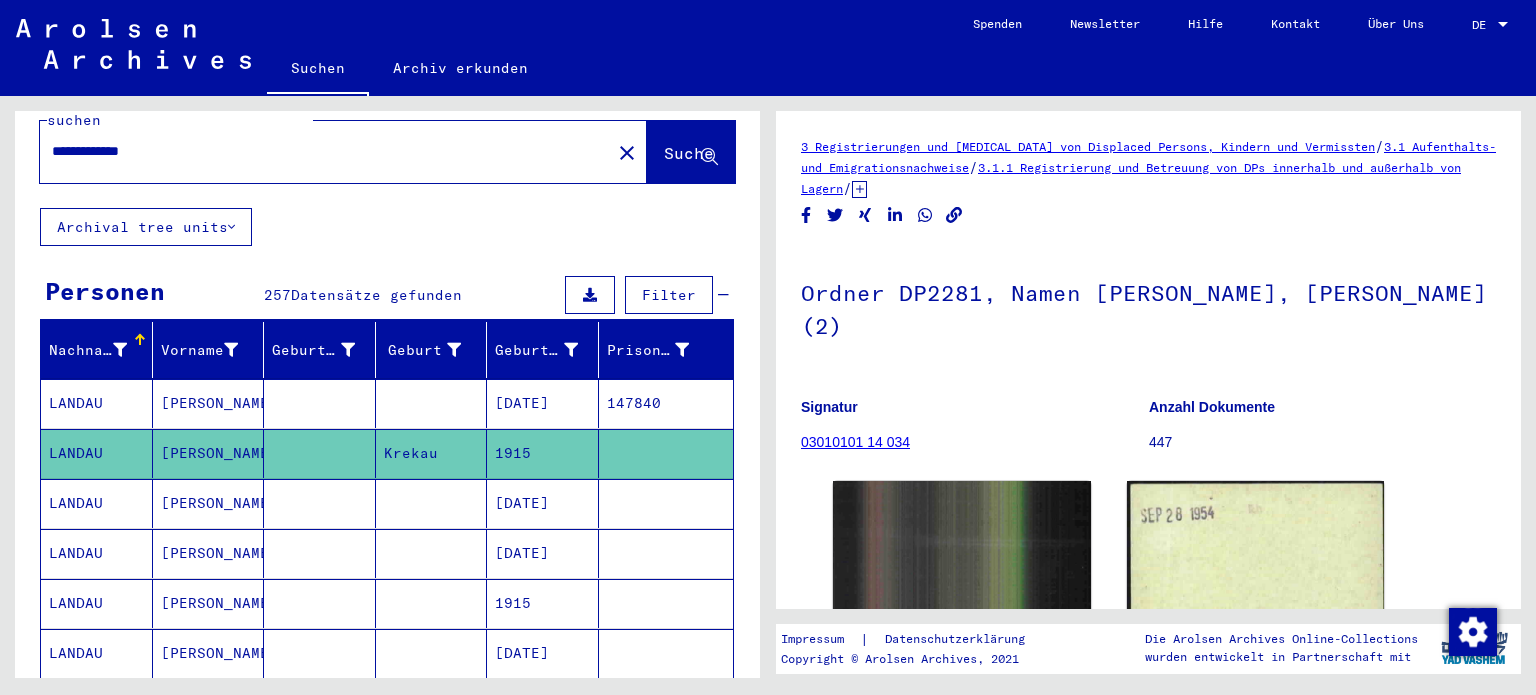 scroll, scrollTop: 0, scrollLeft: 0, axis: both 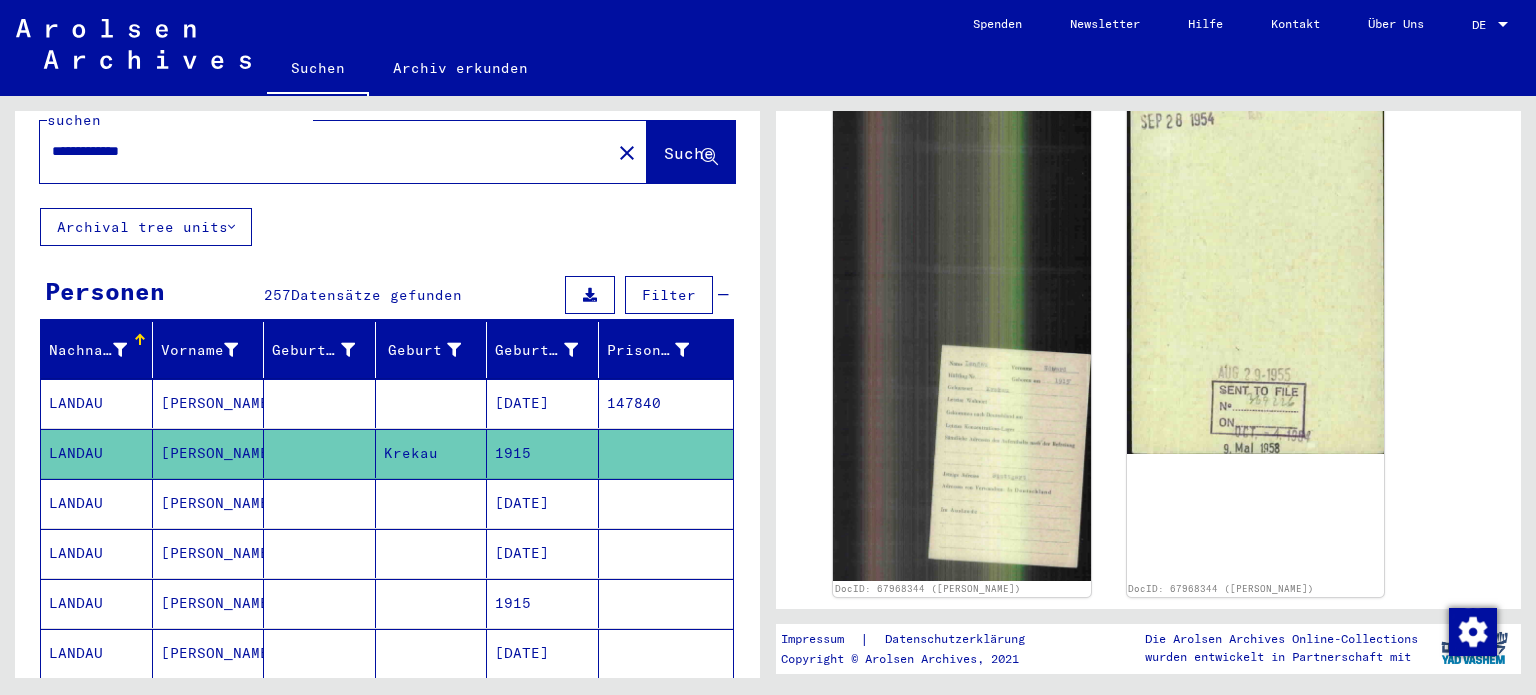 click on "[DATE]" at bounding box center (543, 553) 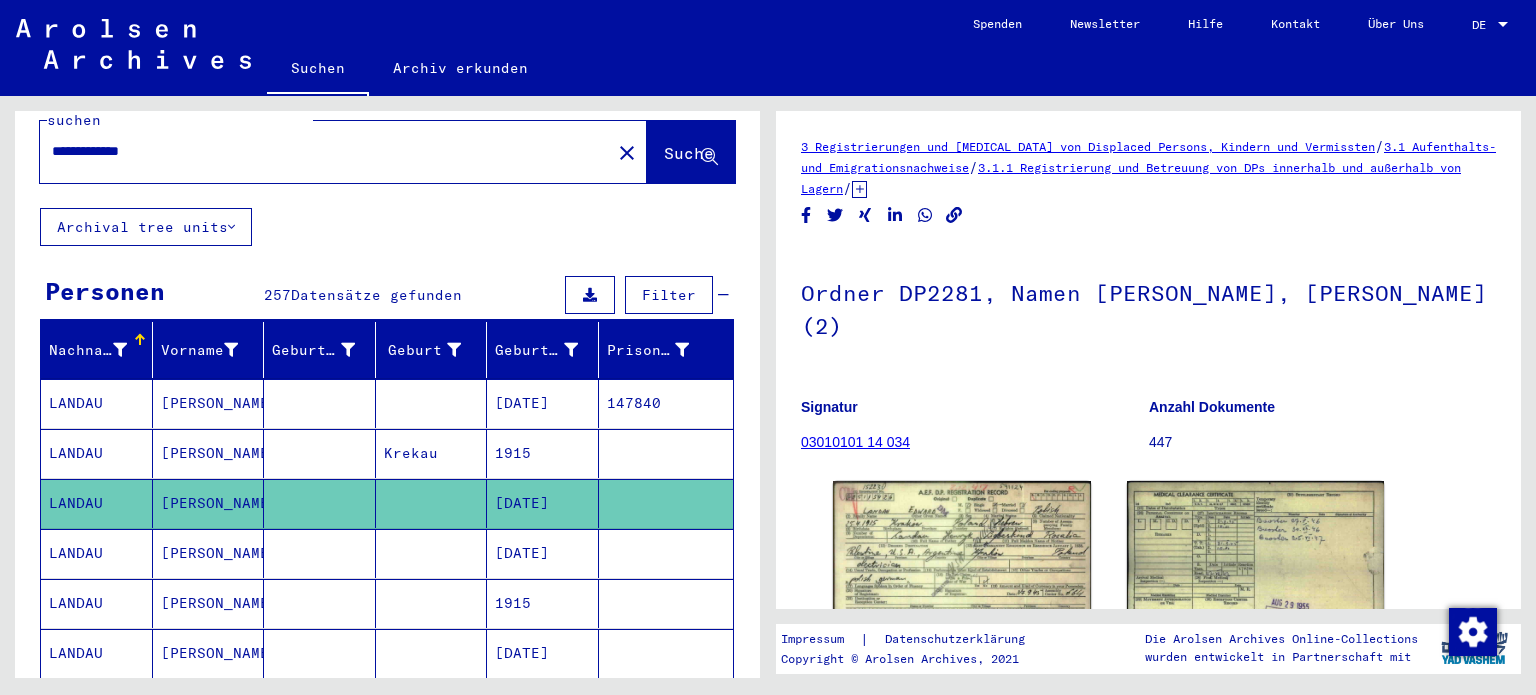 scroll, scrollTop: 0, scrollLeft: 0, axis: both 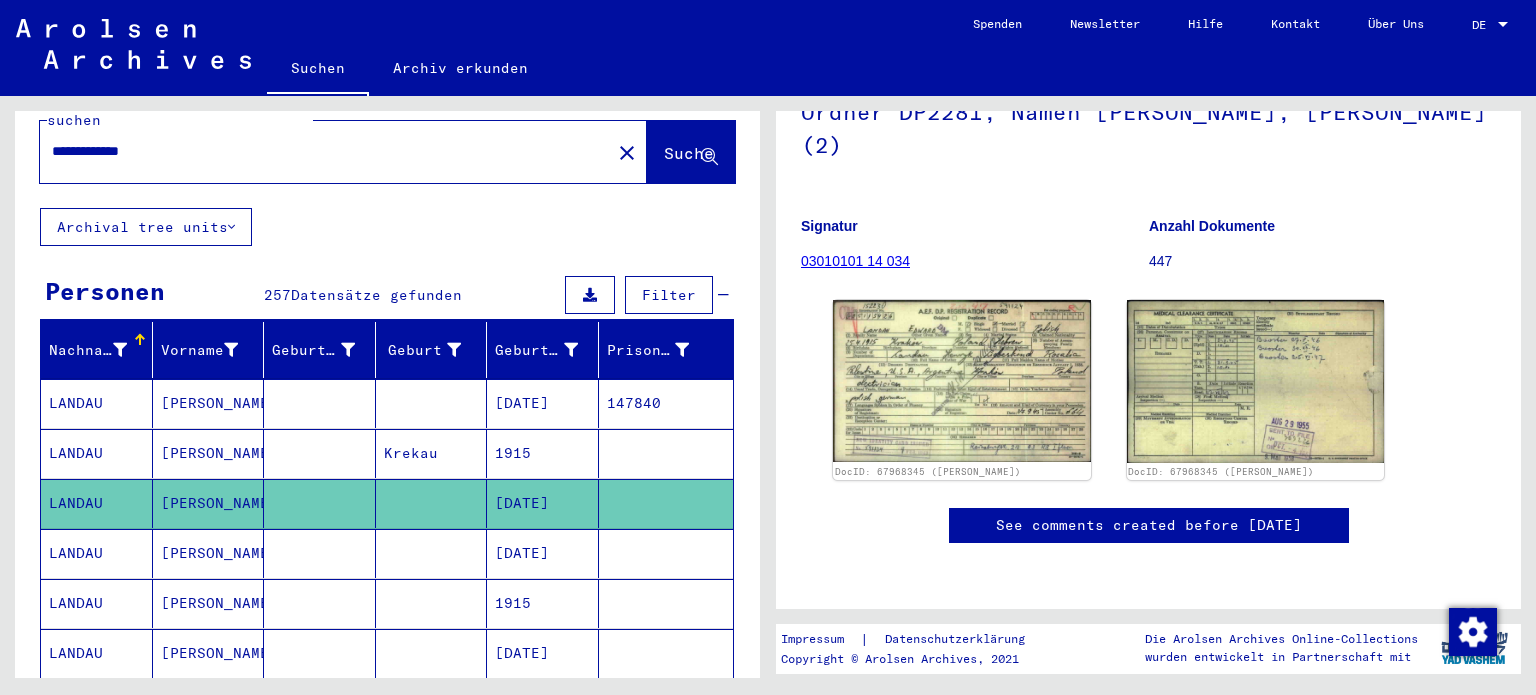click 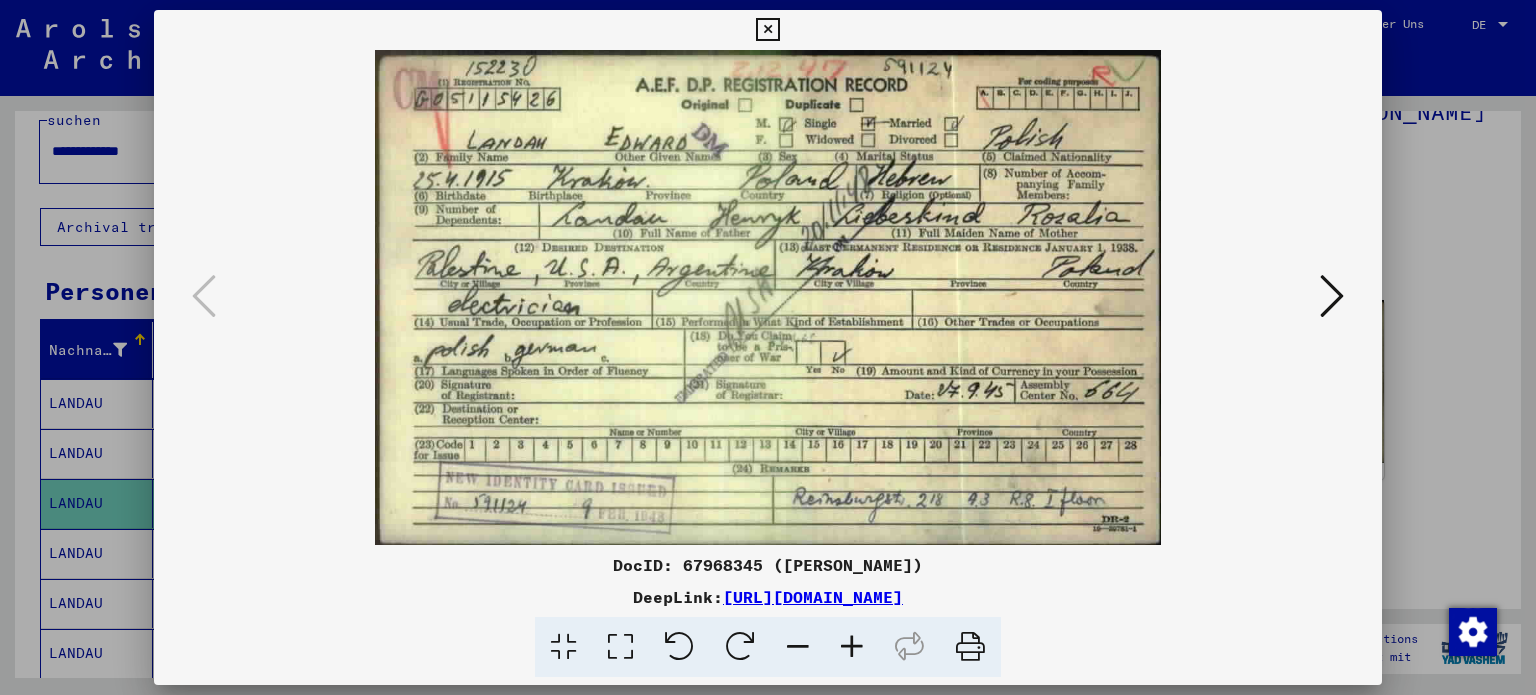 click at bounding box center (1332, 296) 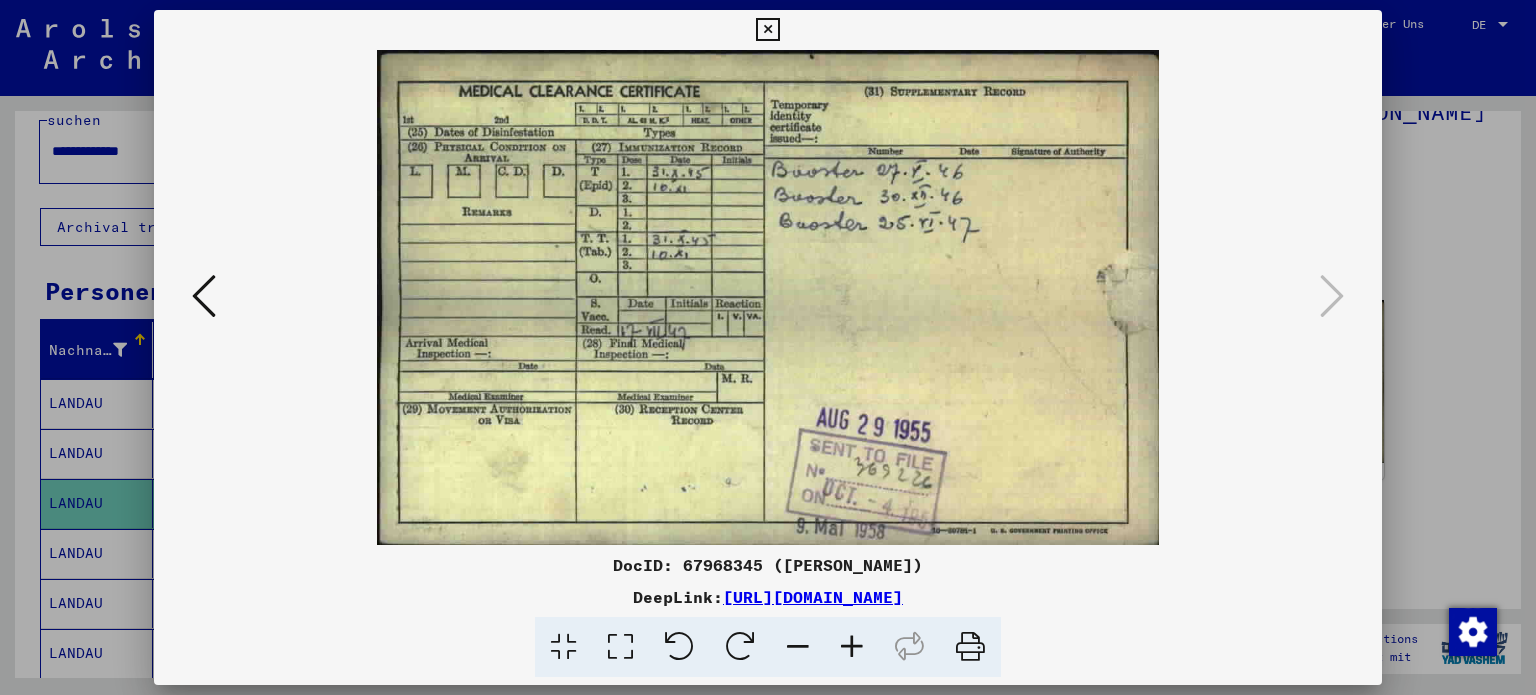 click at bounding box center (768, 297) 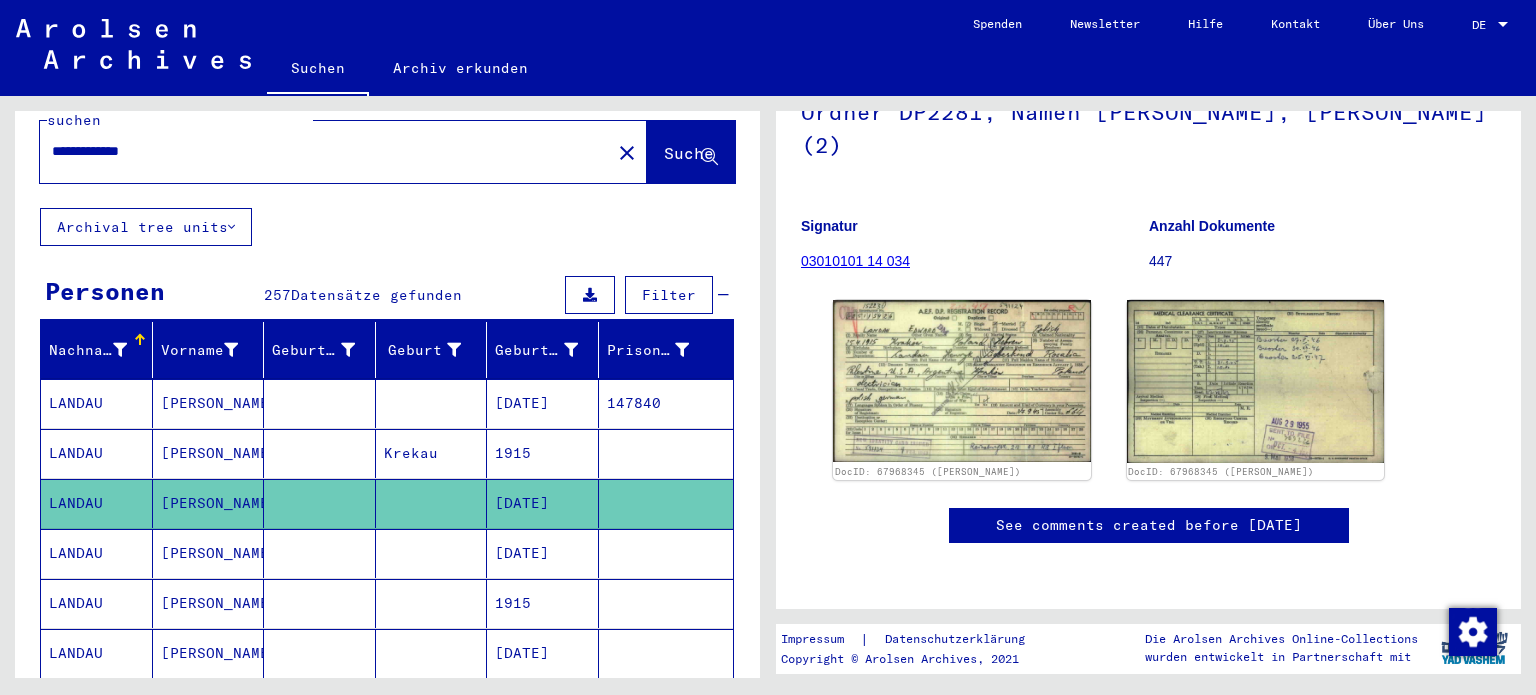 click on "[DATE]" at bounding box center [543, 603] 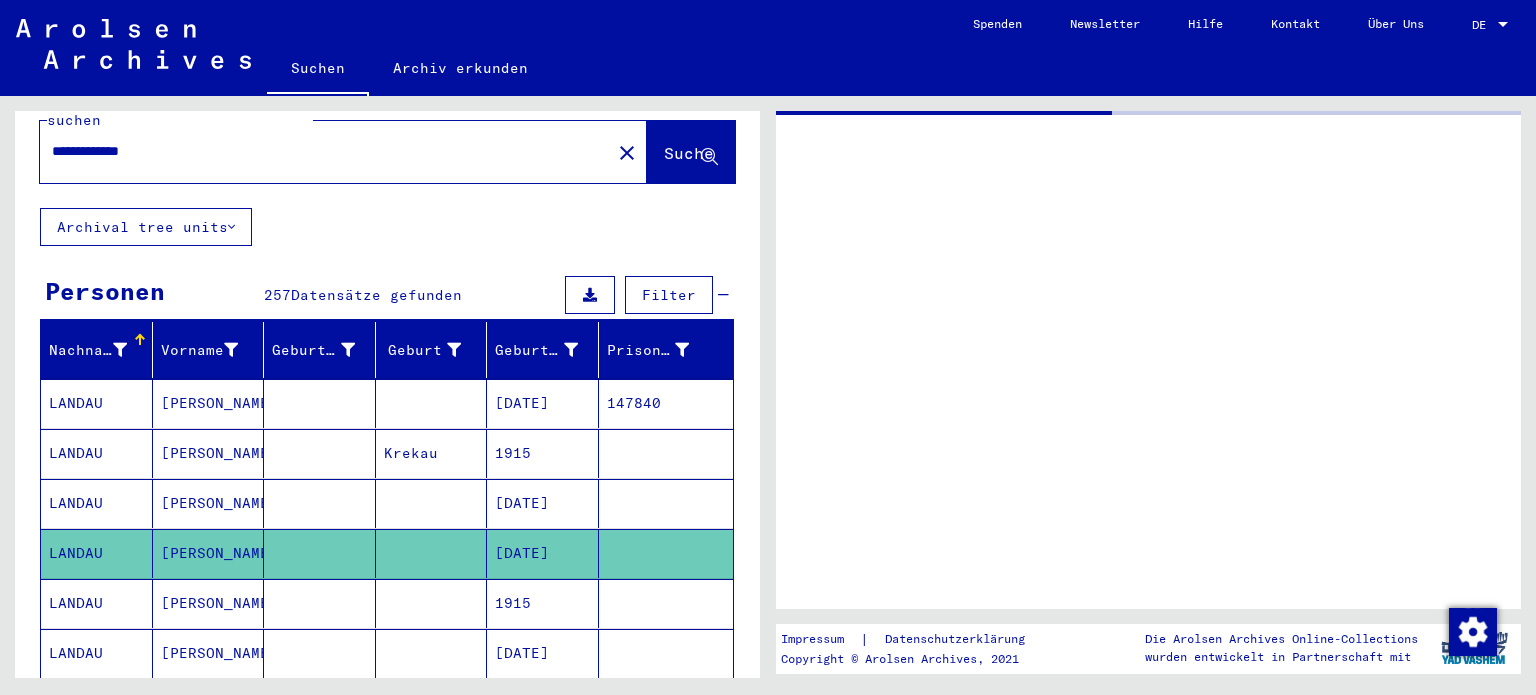 scroll, scrollTop: 0, scrollLeft: 0, axis: both 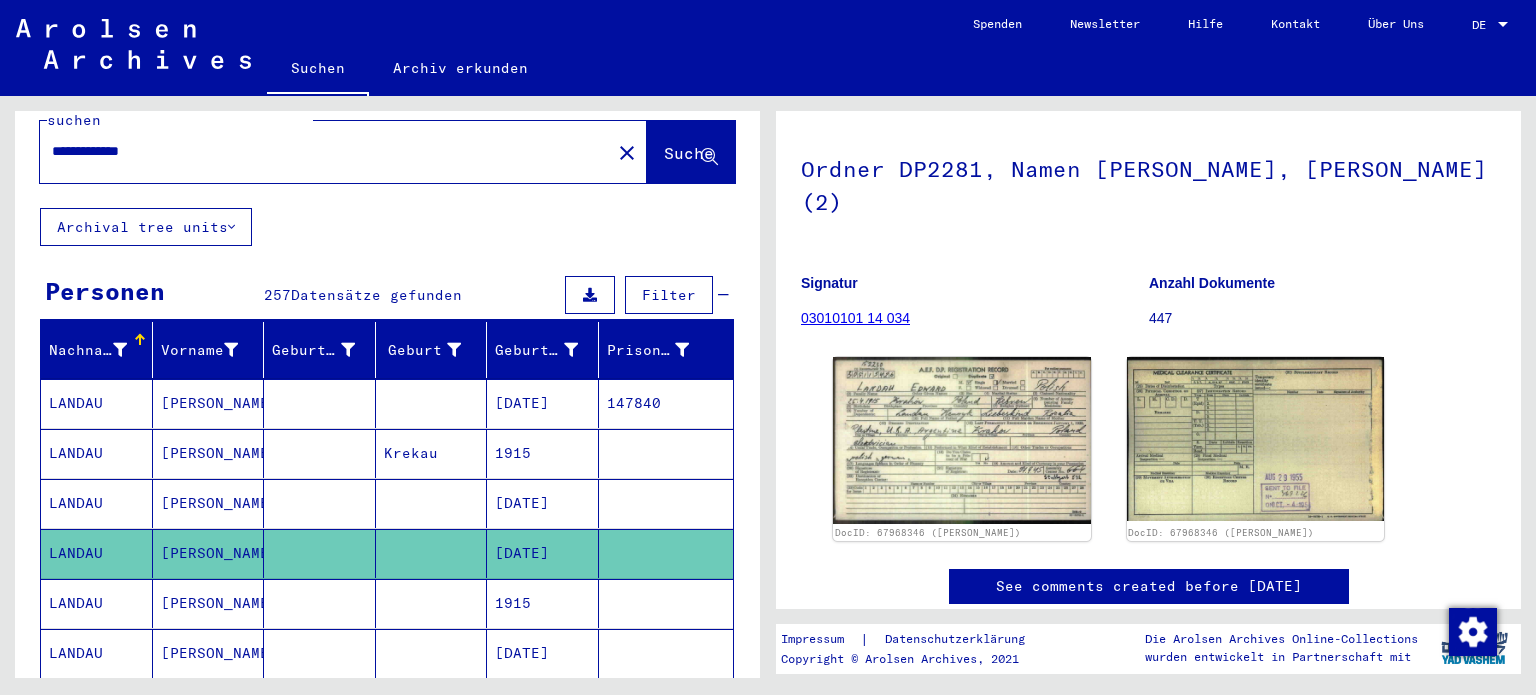 click on "1915" at bounding box center [543, 653] 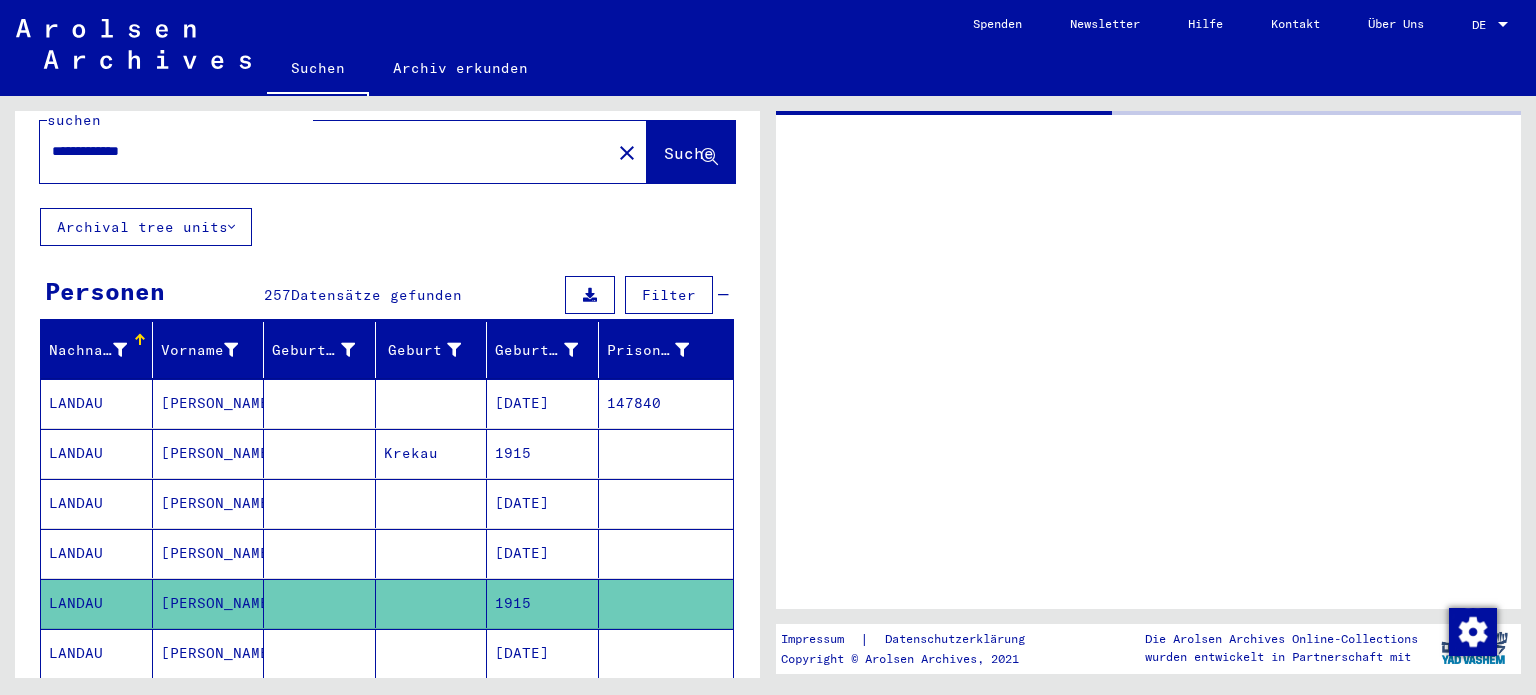 scroll, scrollTop: 0, scrollLeft: 0, axis: both 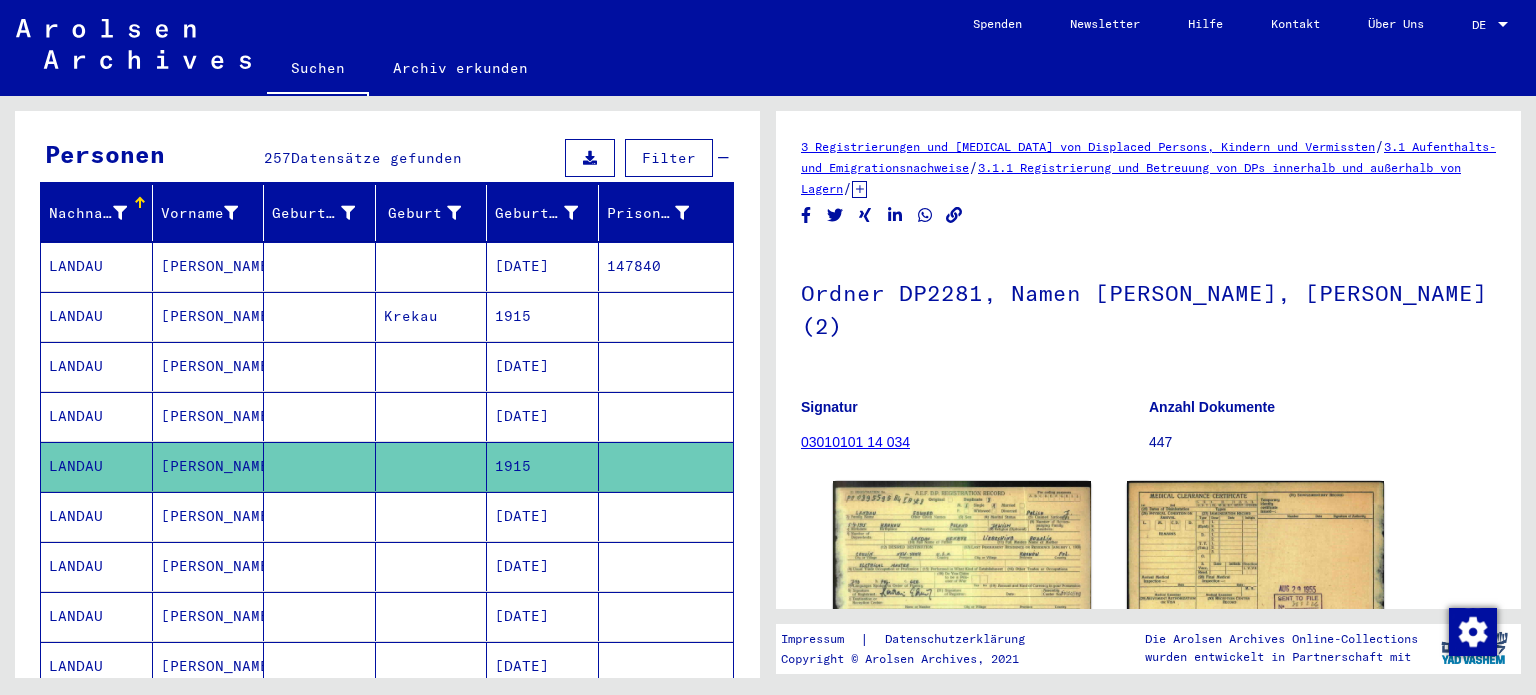 click on "[DATE]" at bounding box center [543, 566] 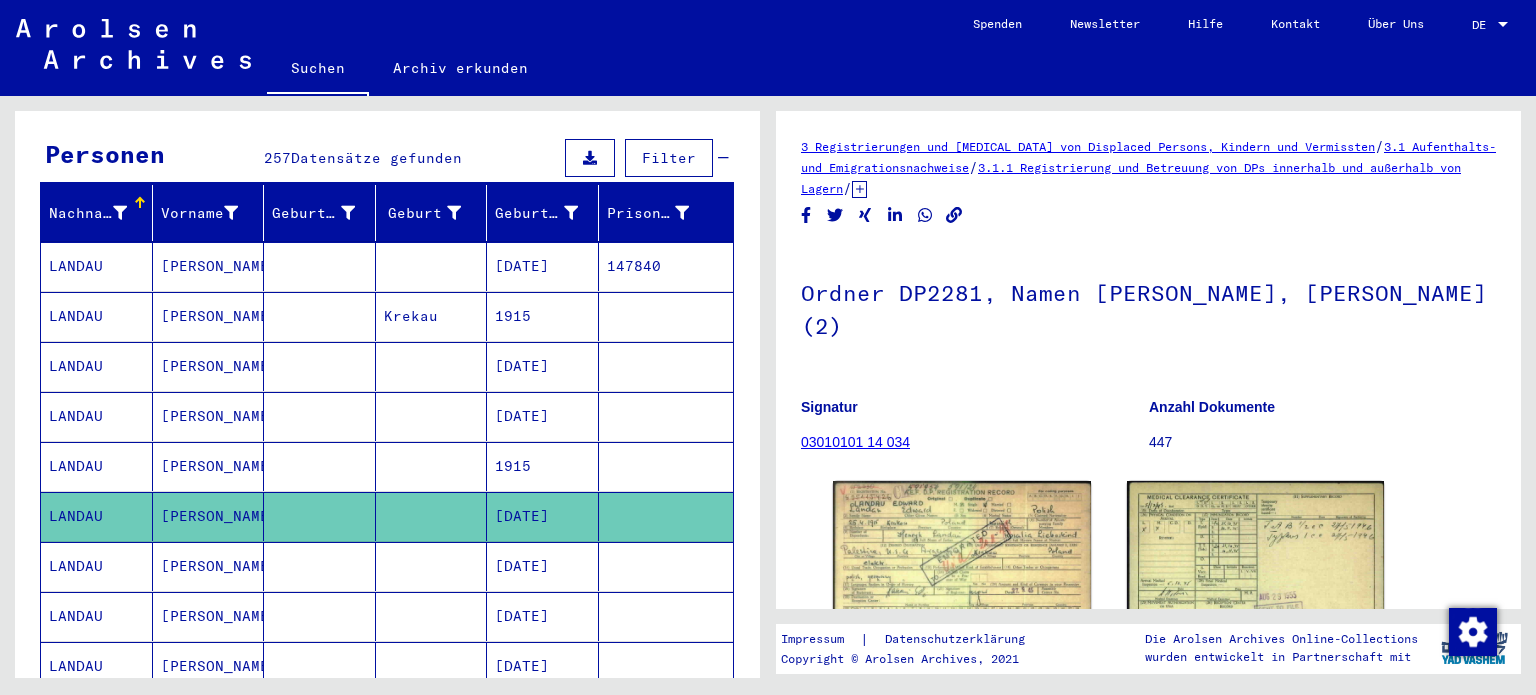 scroll, scrollTop: 0, scrollLeft: 0, axis: both 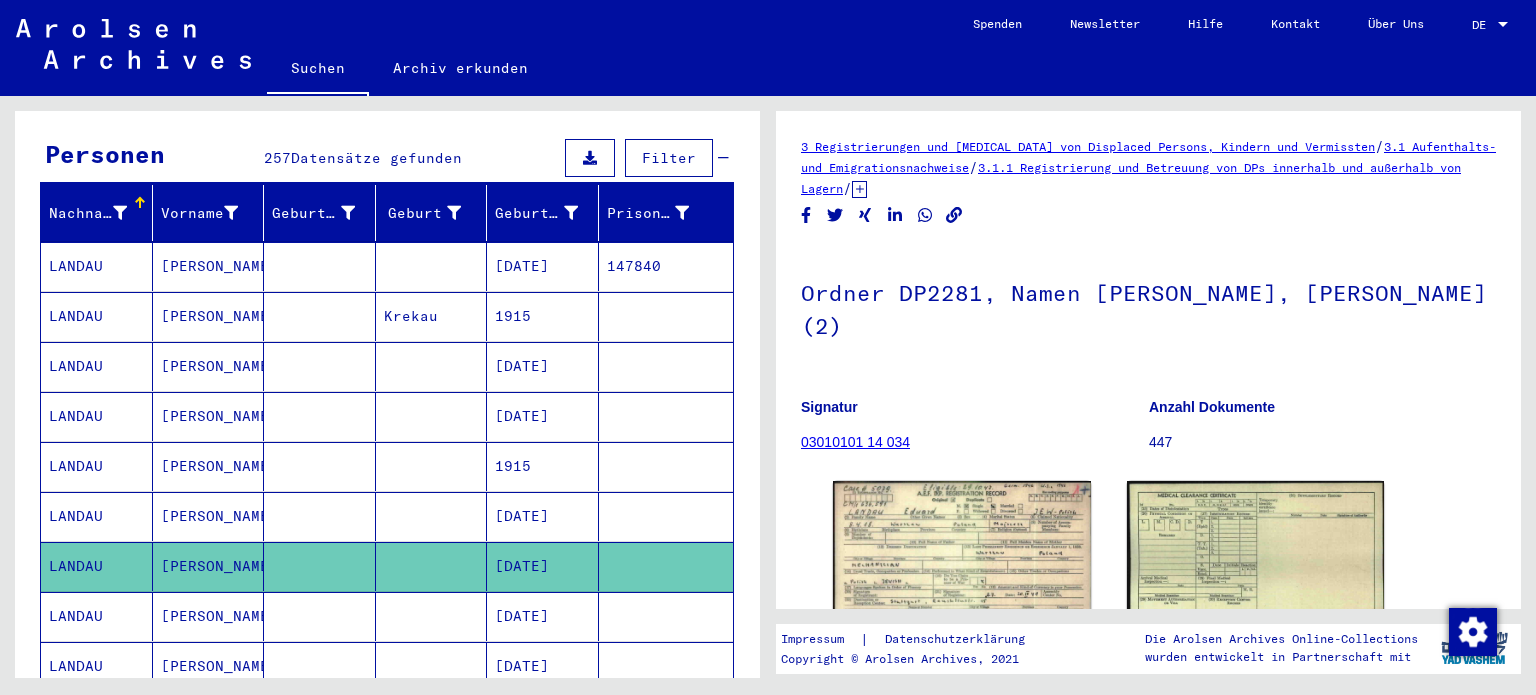 click 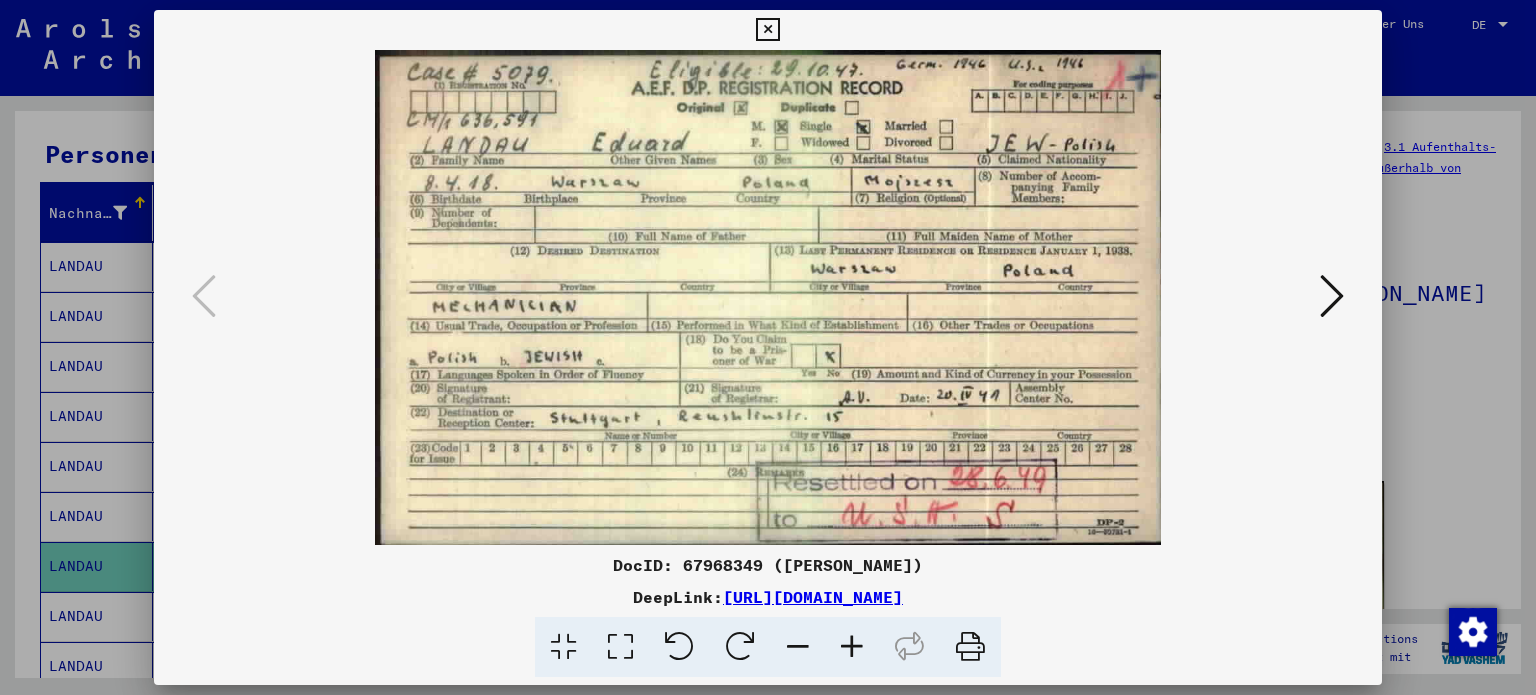 click at bounding box center [767, 30] 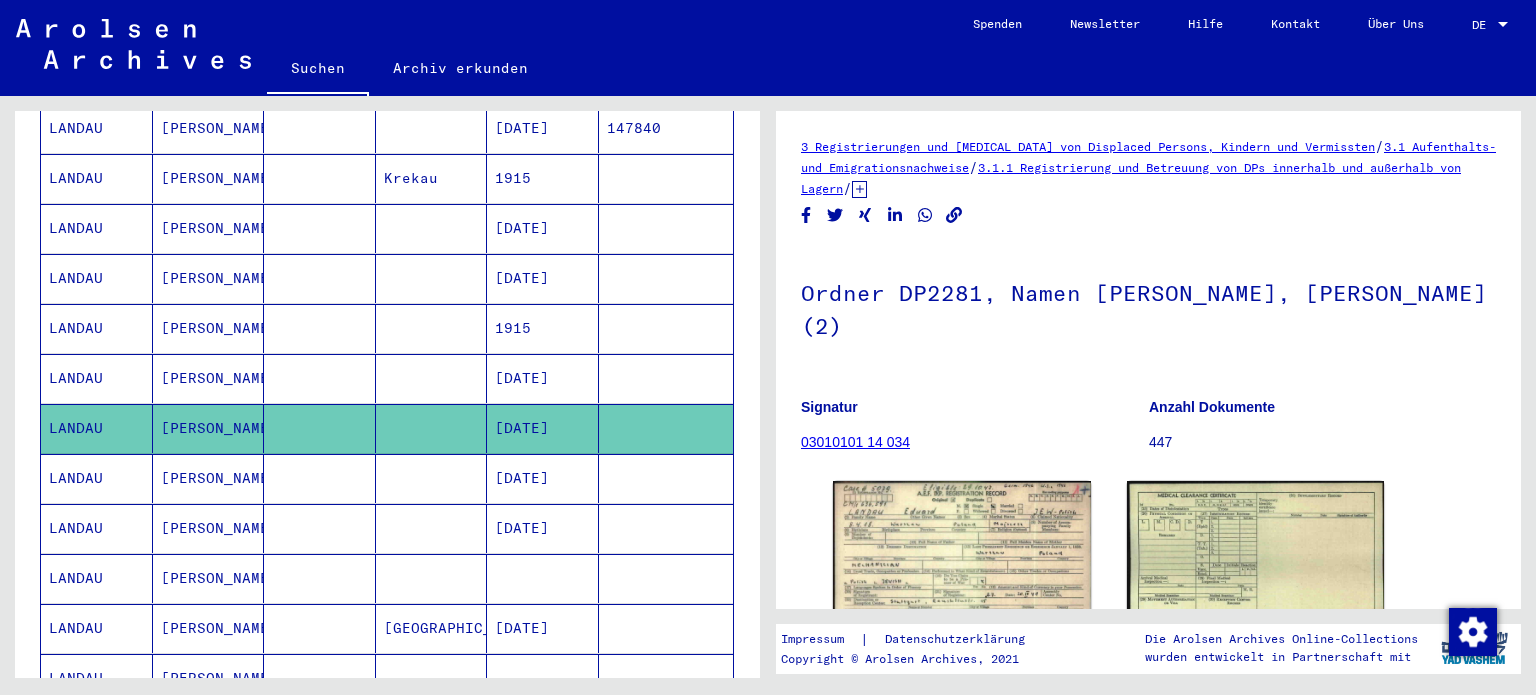 scroll, scrollTop: 323, scrollLeft: 0, axis: vertical 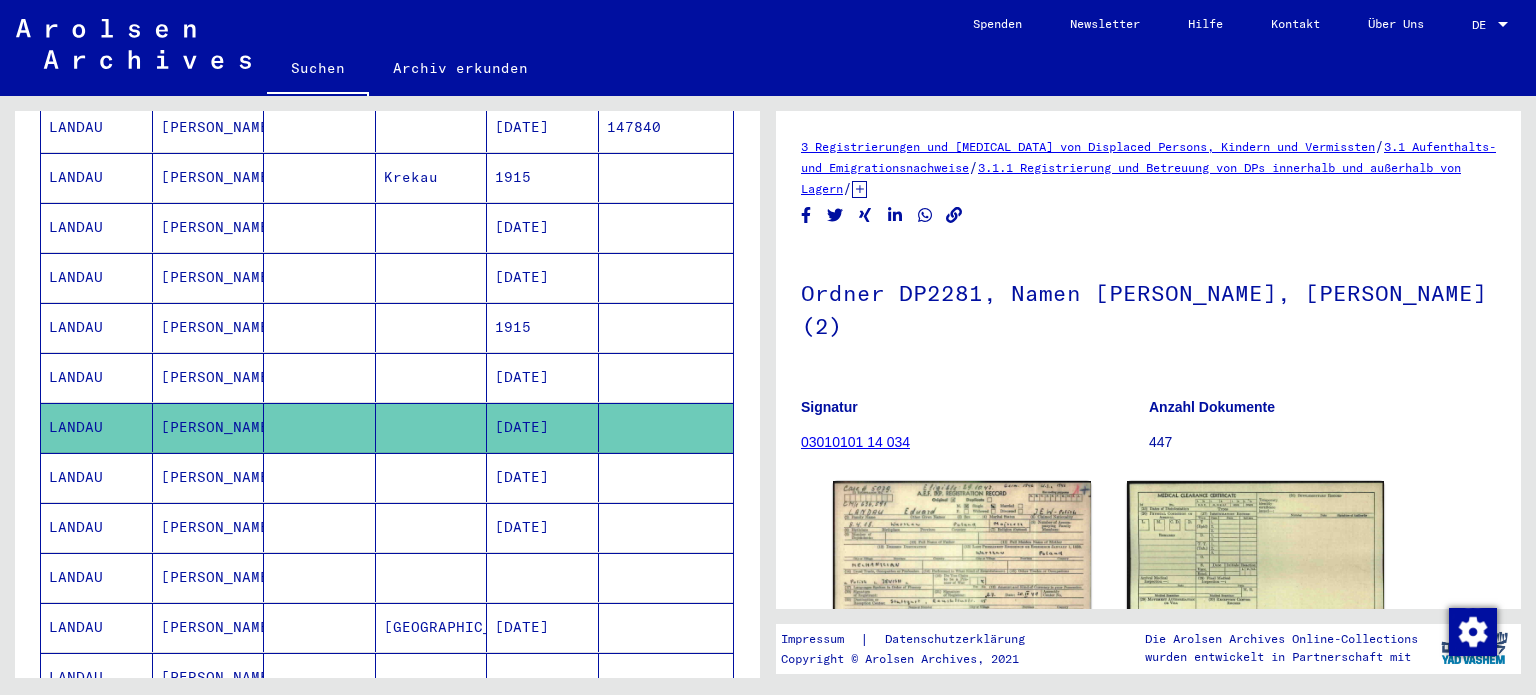 click at bounding box center [543, 627] 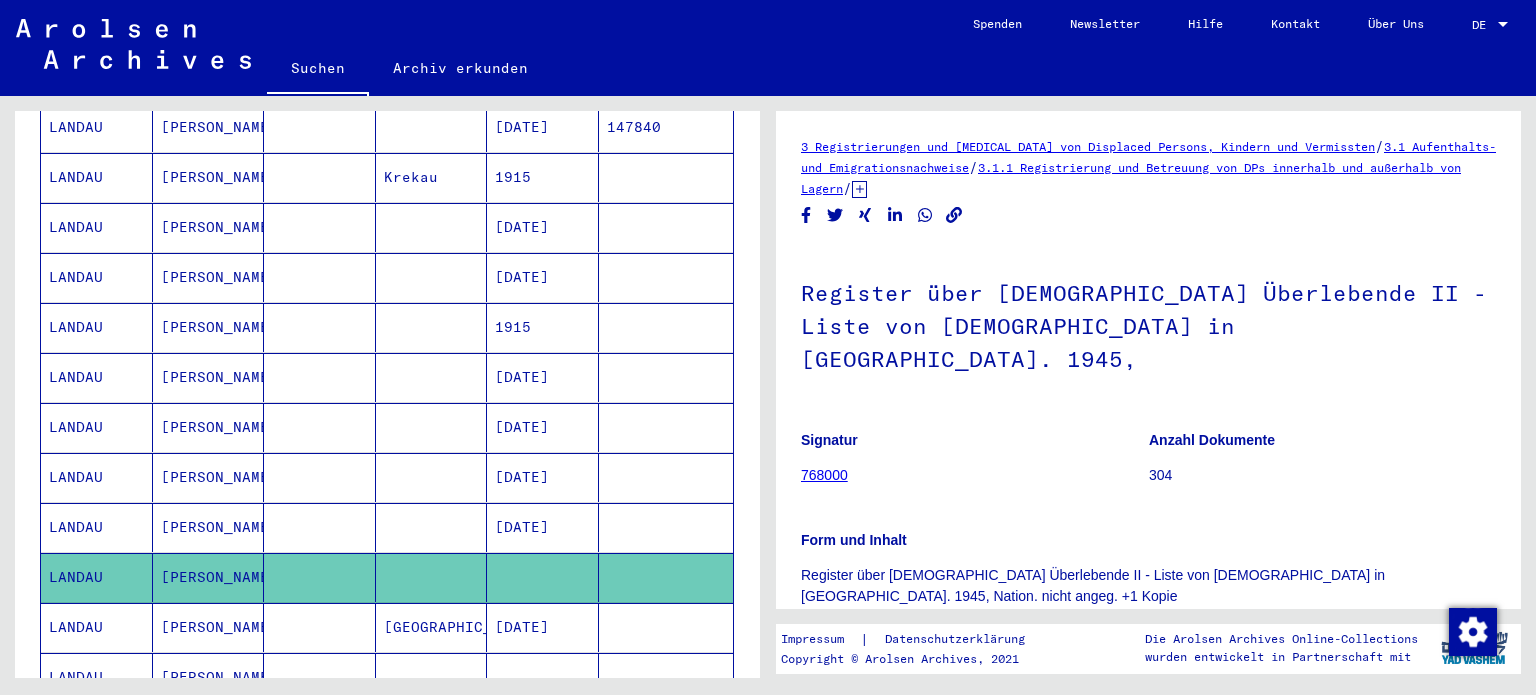 scroll, scrollTop: 0, scrollLeft: 0, axis: both 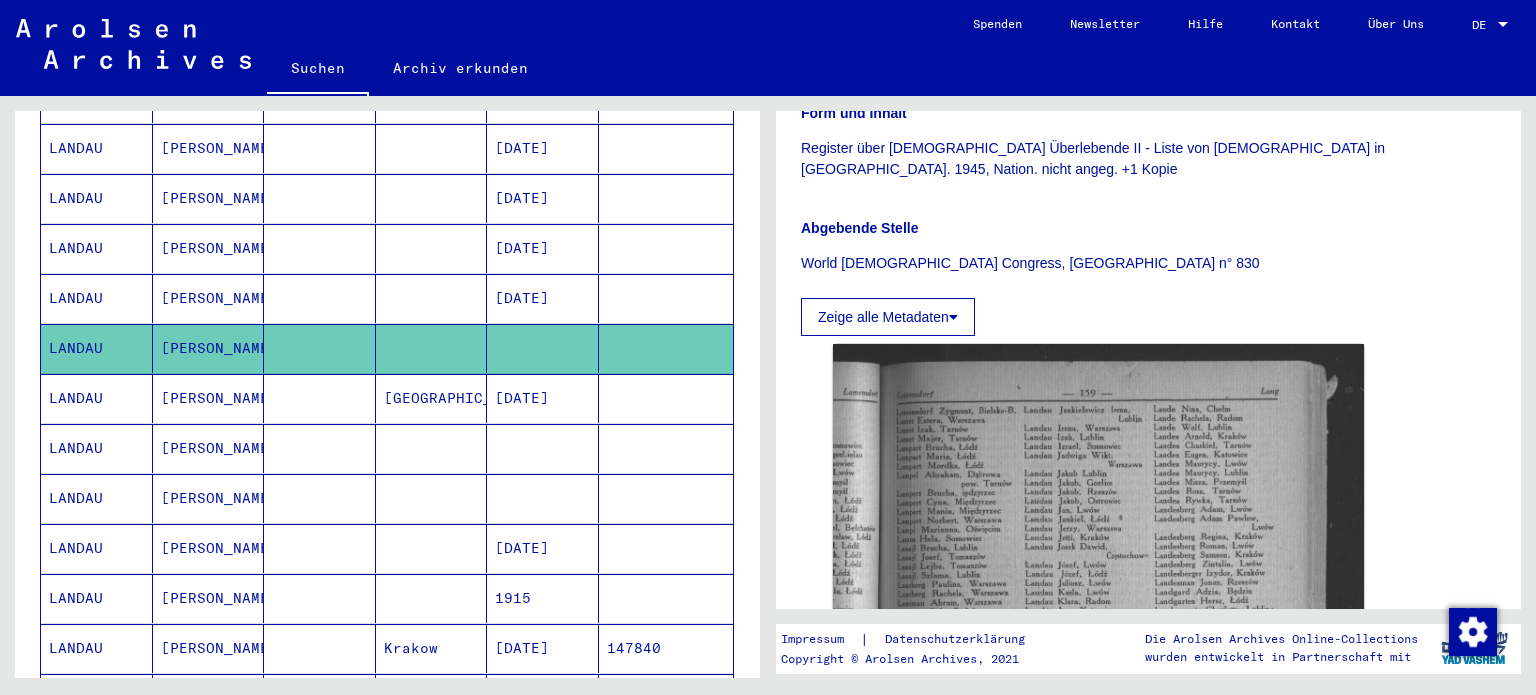 click at bounding box center [543, 498] 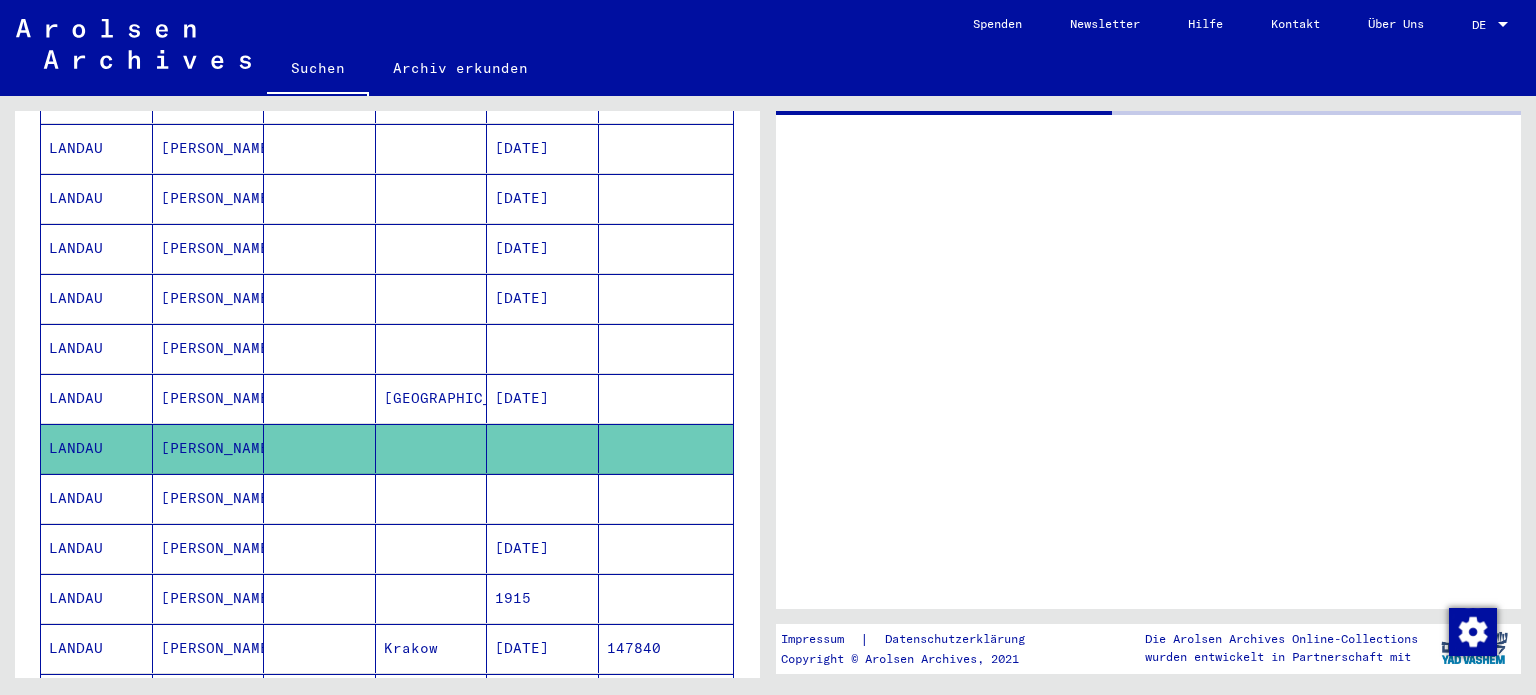 scroll, scrollTop: 0, scrollLeft: 0, axis: both 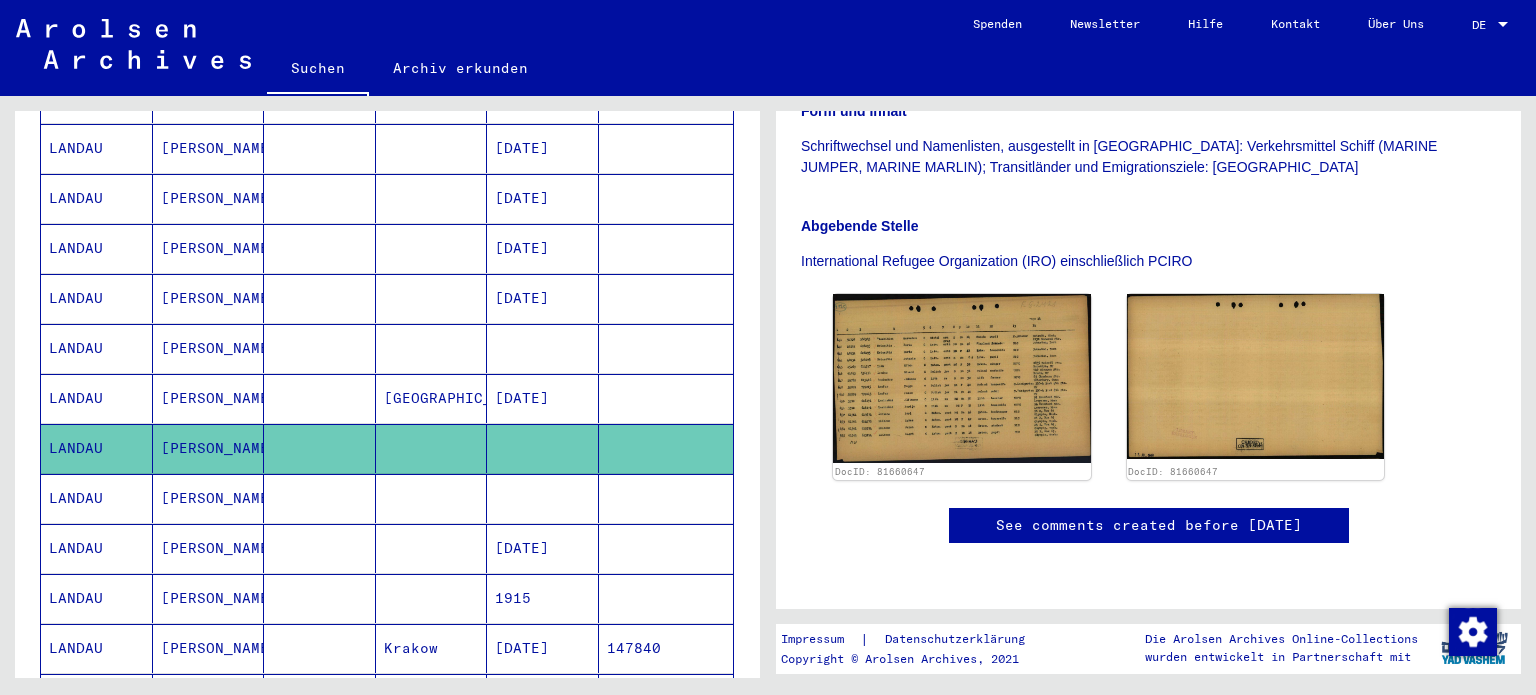 click on "[DATE]" at bounding box center [543, 598] 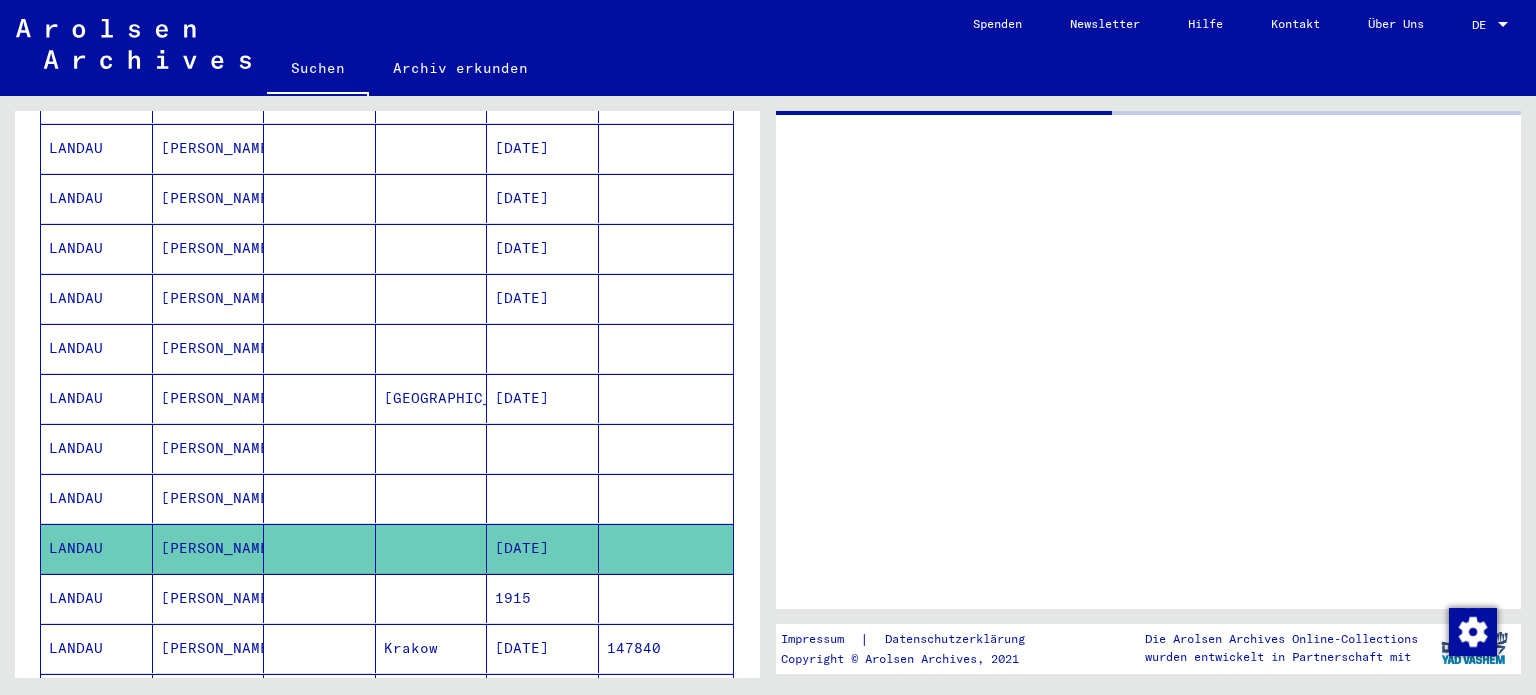 scroll 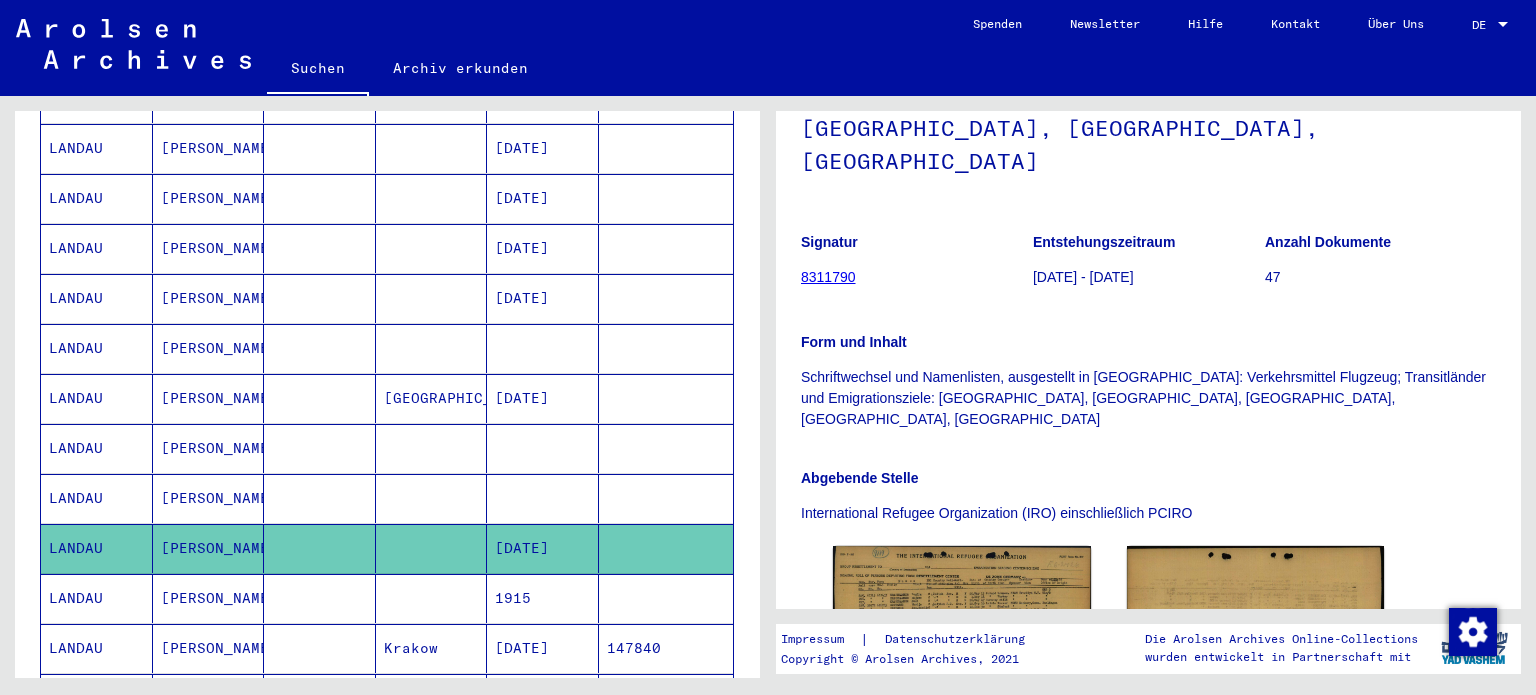 click at bounding box center [543, 548] 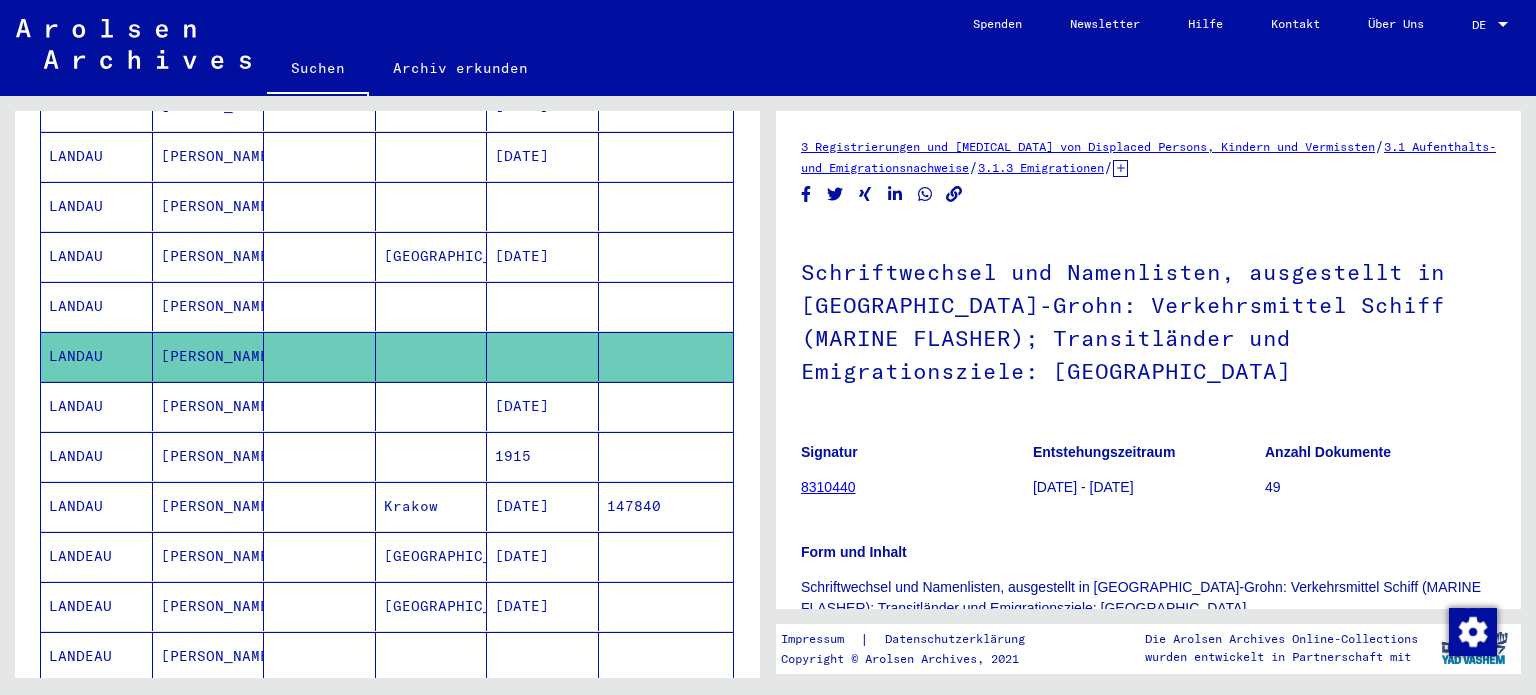 click on "1915" at bounding box center [543, 506] 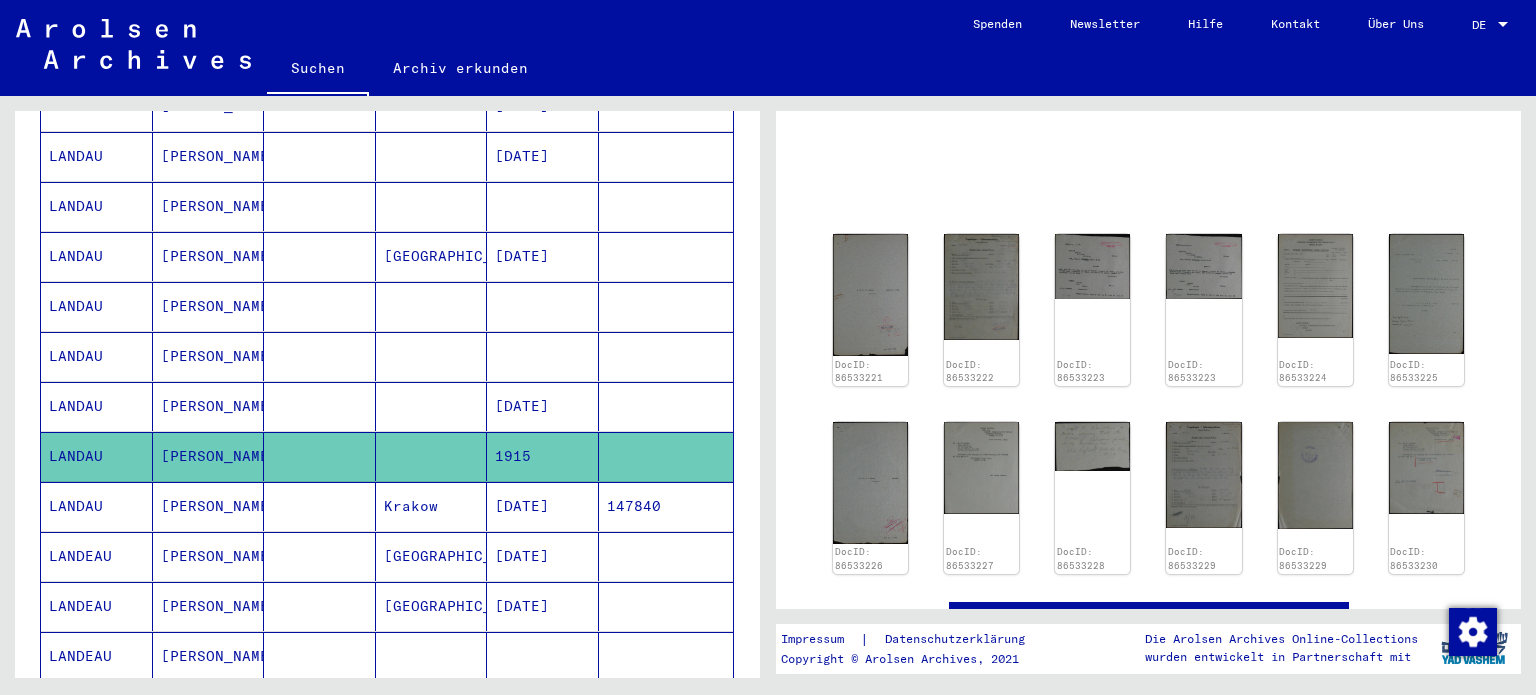 click 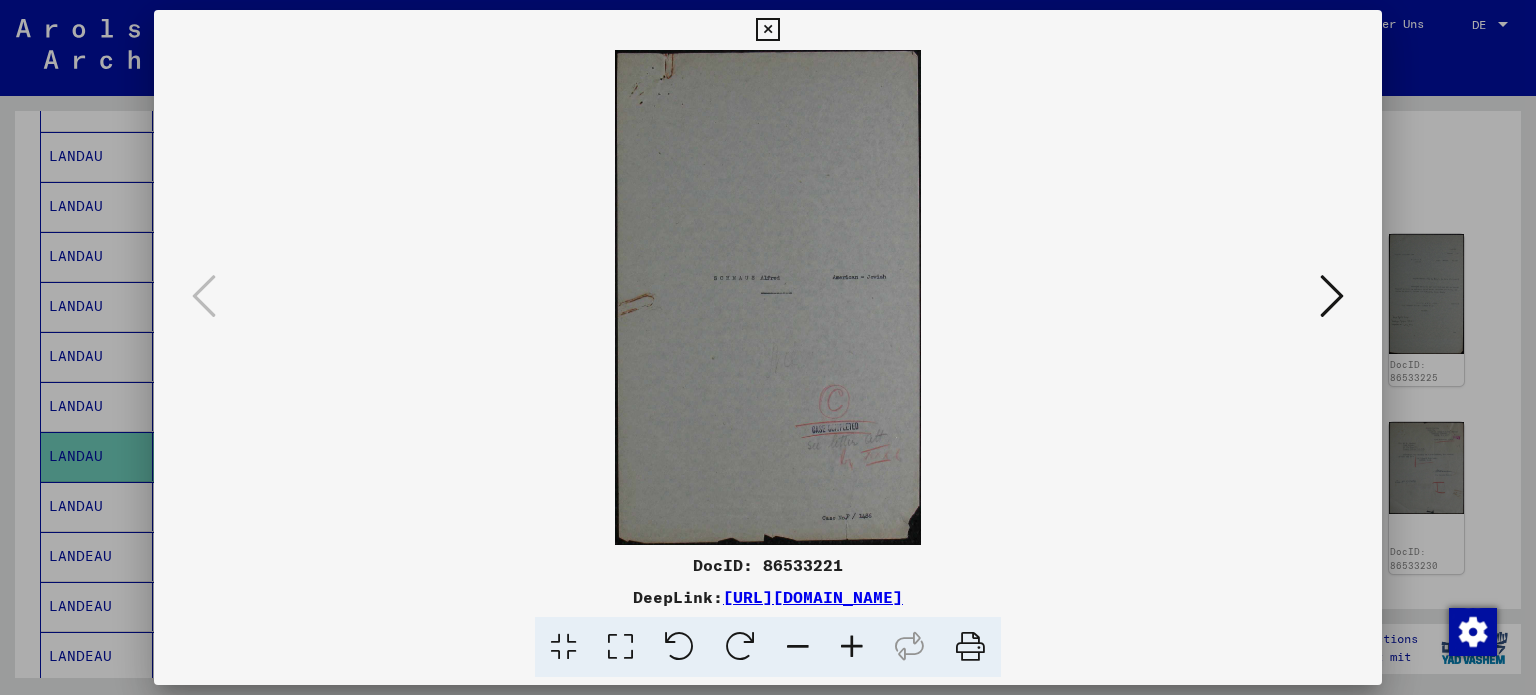 click at bounding box center [1332, 296] 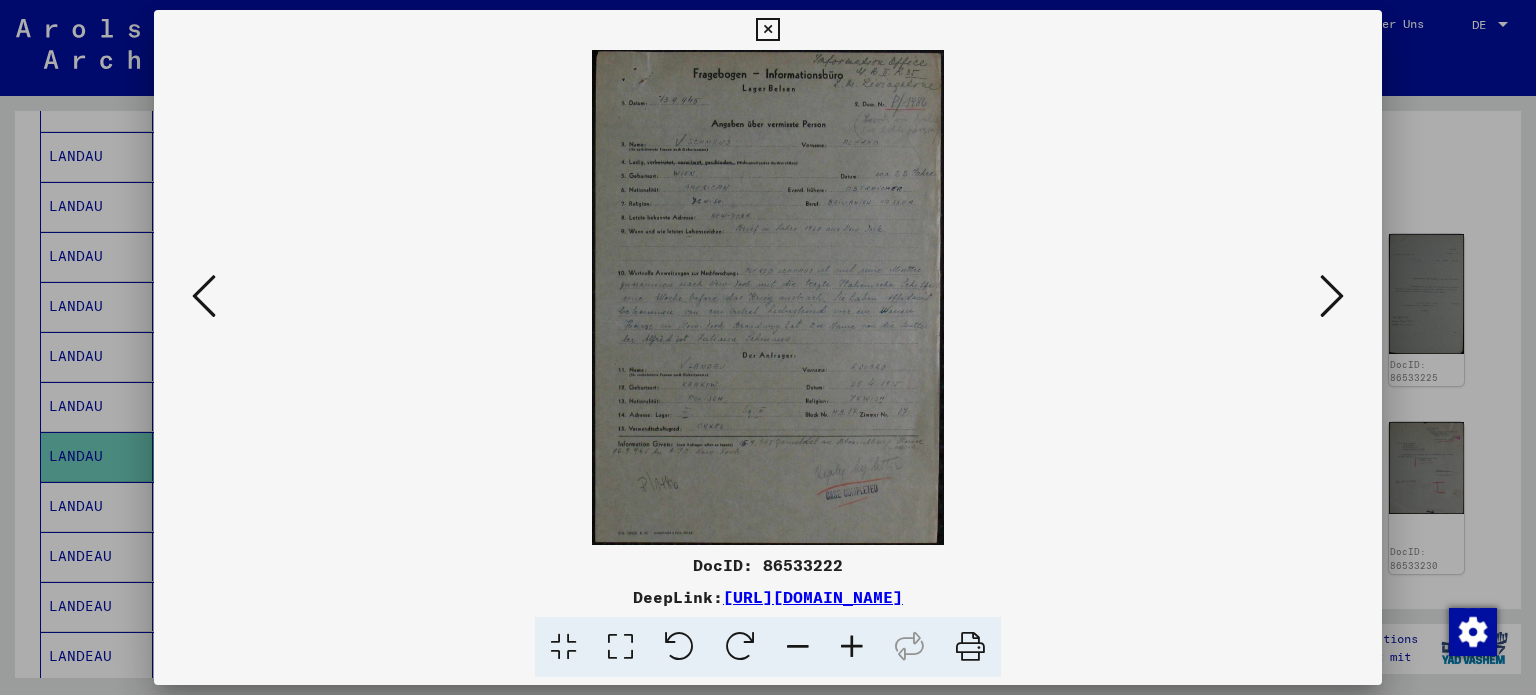 click at bounding box center (1332, 297) 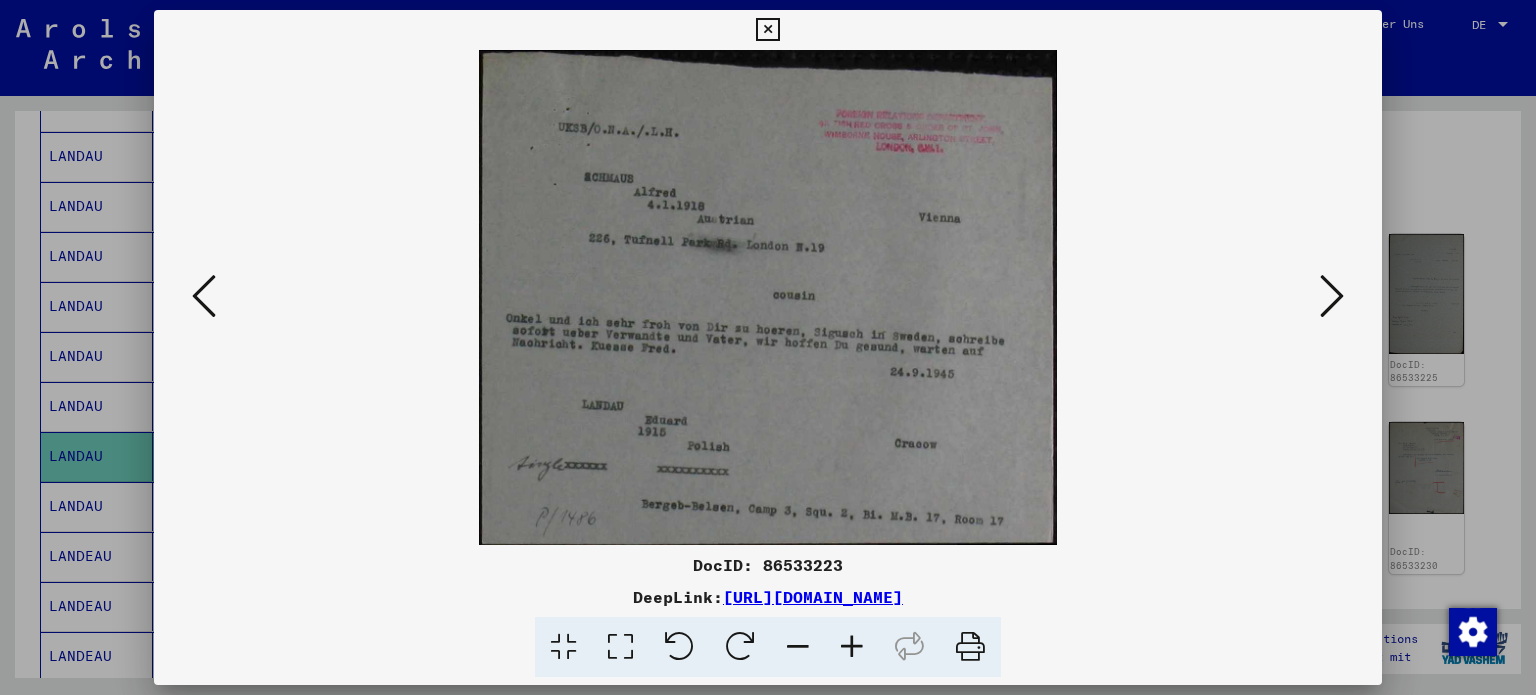 click at bounding box center (204, 297) 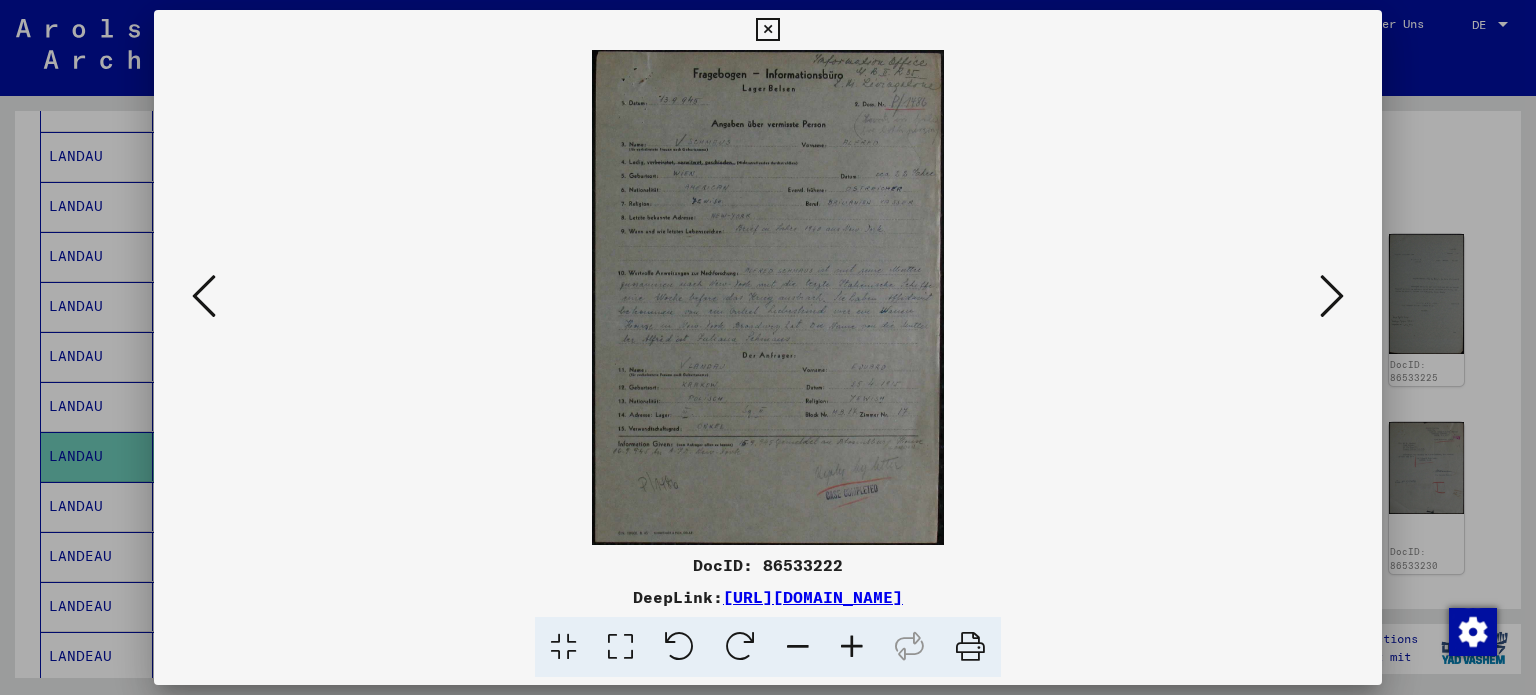 click at bounding box center (767, 30) 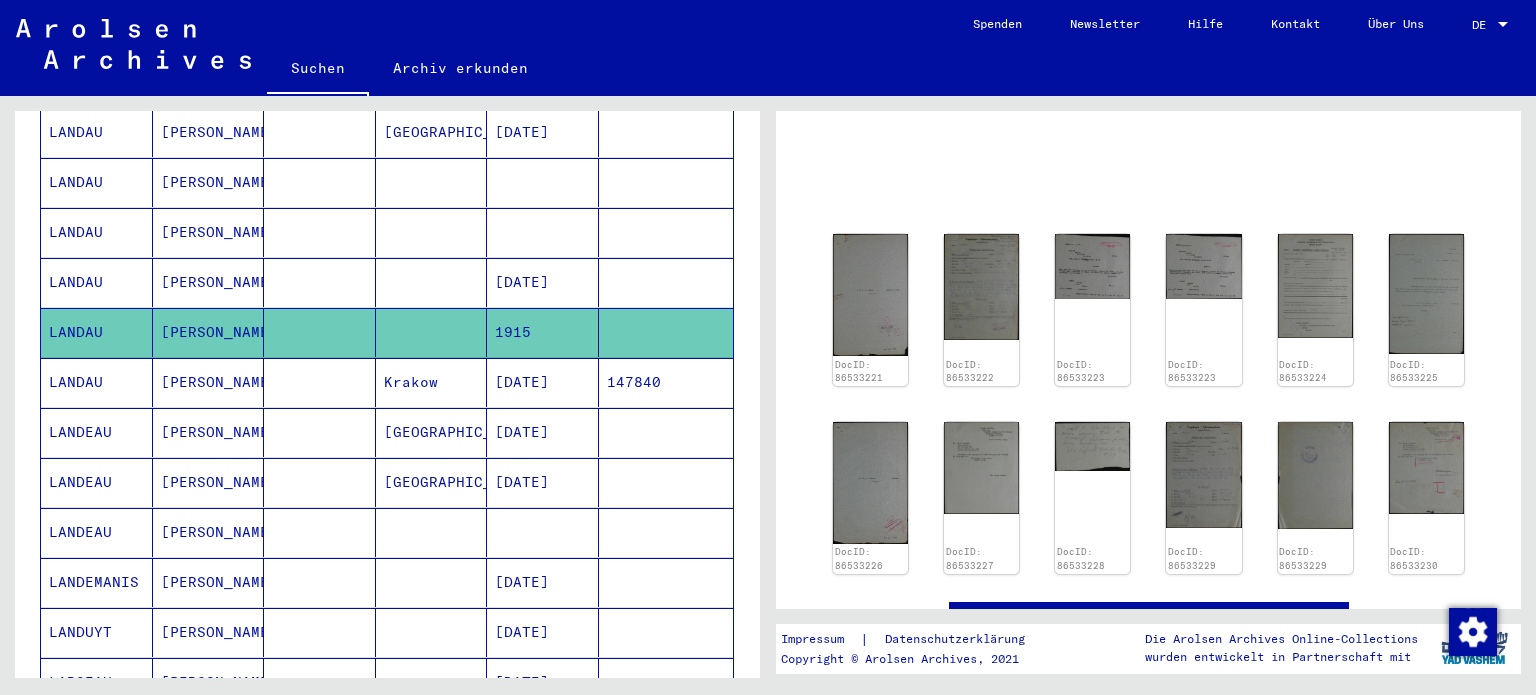 click at bounding box center [666, 482] 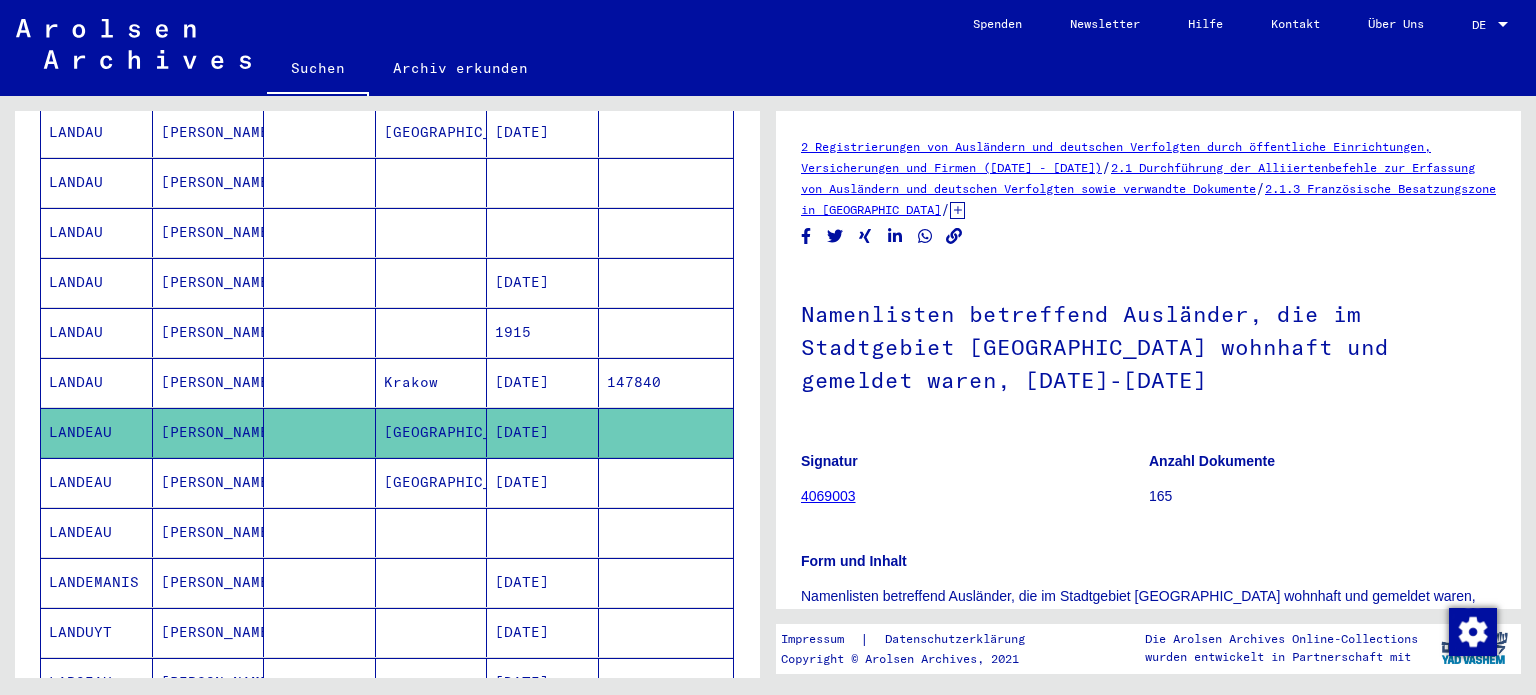 scroll, scrollTop: 0, scrollLeft: 0, axis: both 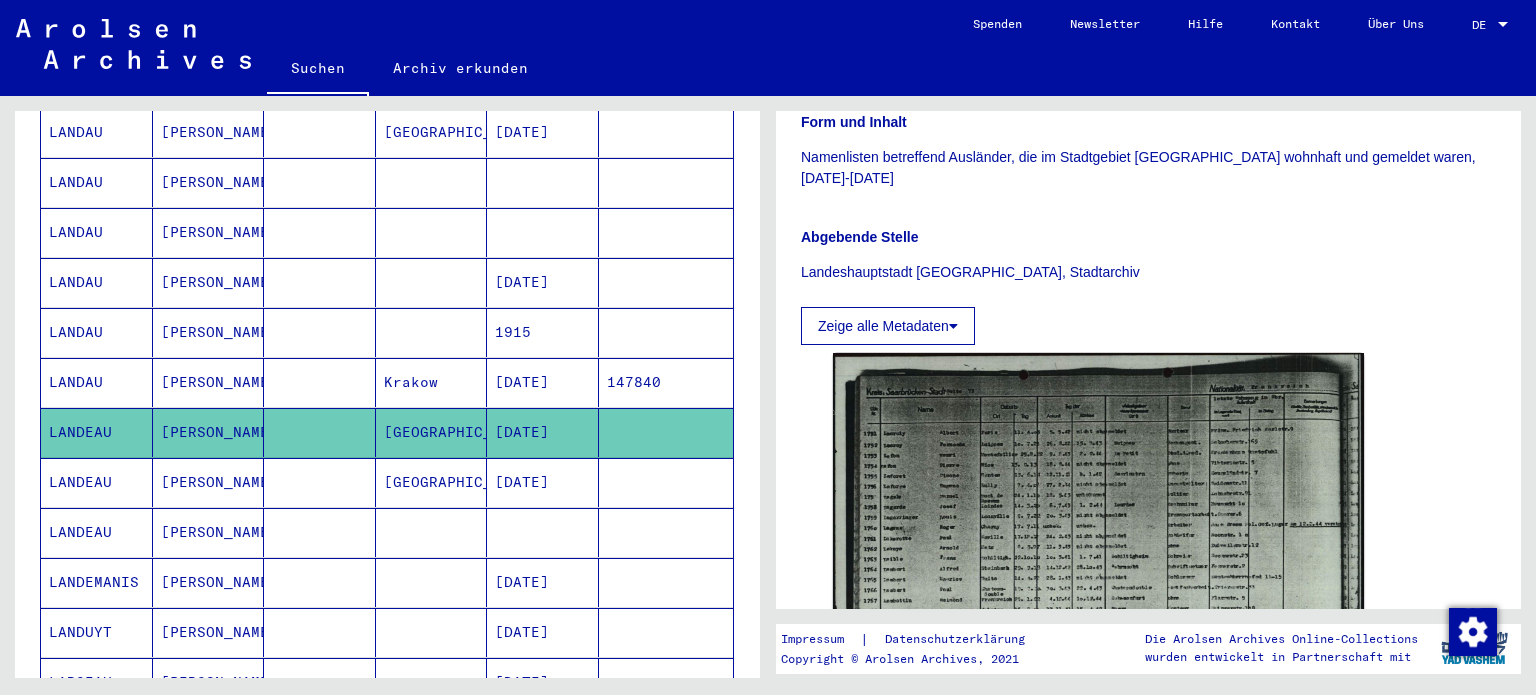 click at bounding box center (543, 582) 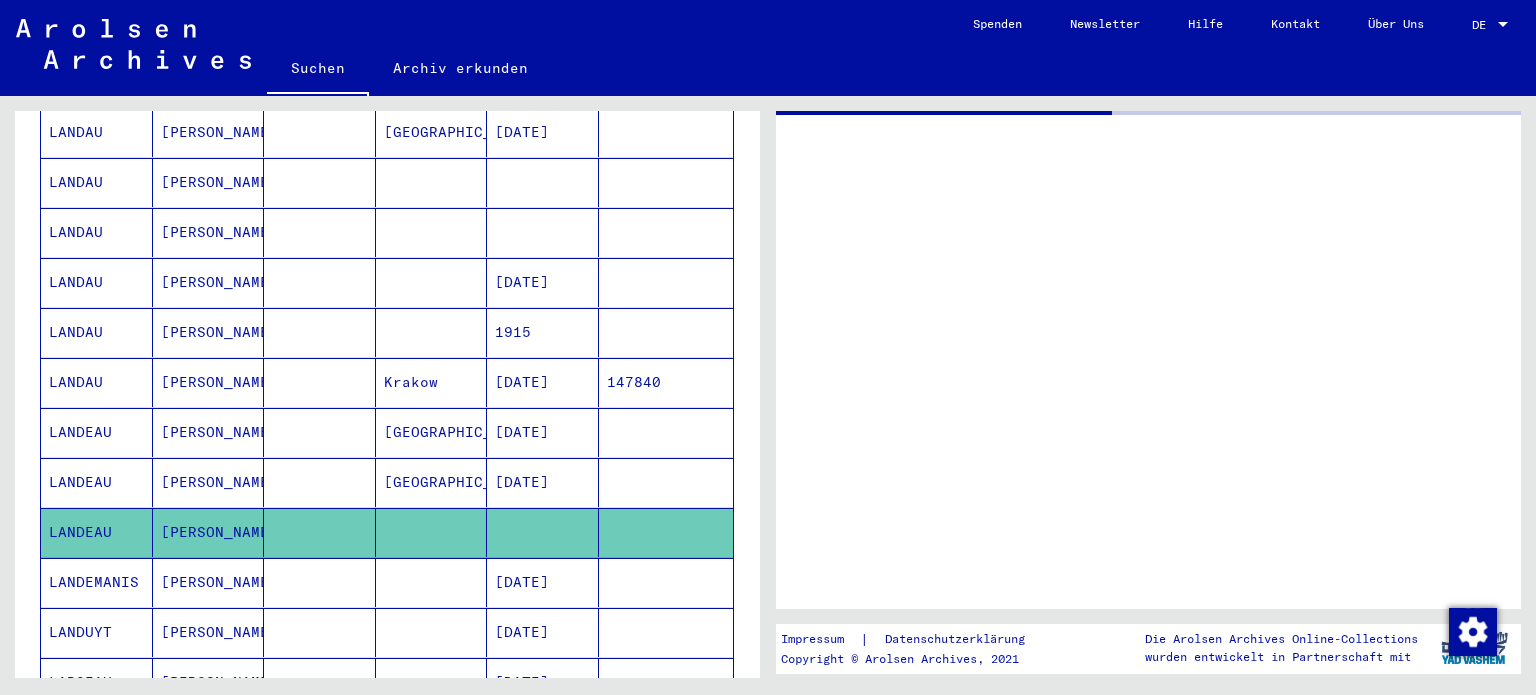 scroll, scrollTop: 0, scrollLeft: 0, axis: both 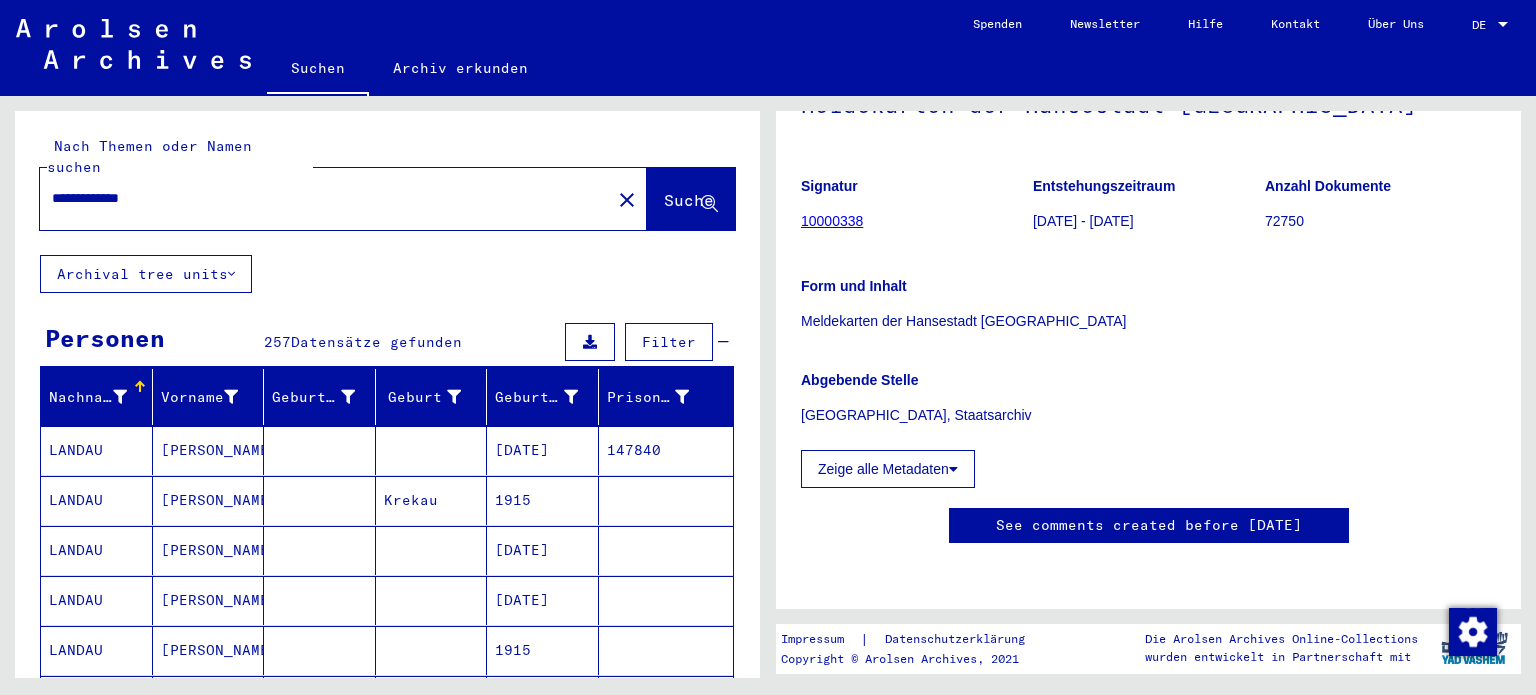 click on "**********" at bounding box center [325, 198] 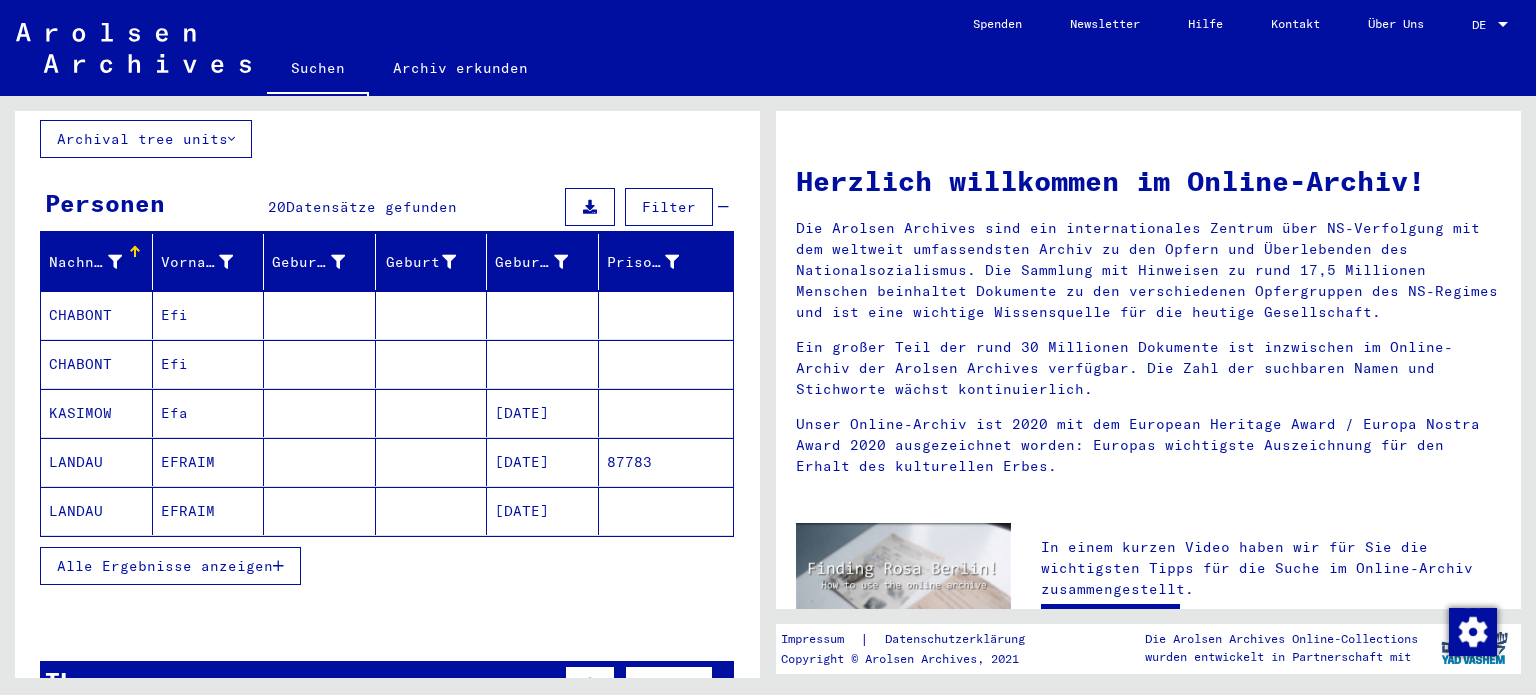 scroll, scrollTop: 140, scrollLeft: 0, axis: vertical 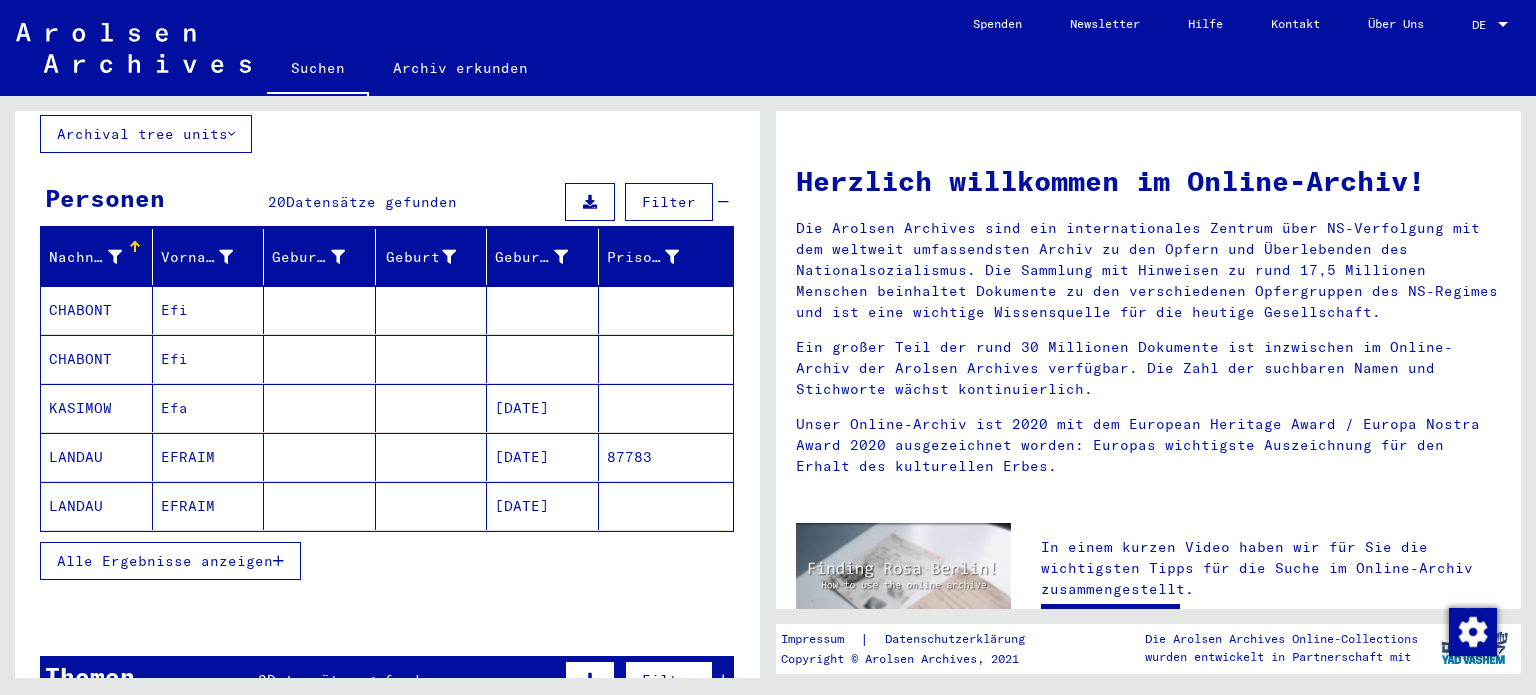 click on "Alle Ergebnisse anzeigen" at bounding box center (170, 561) 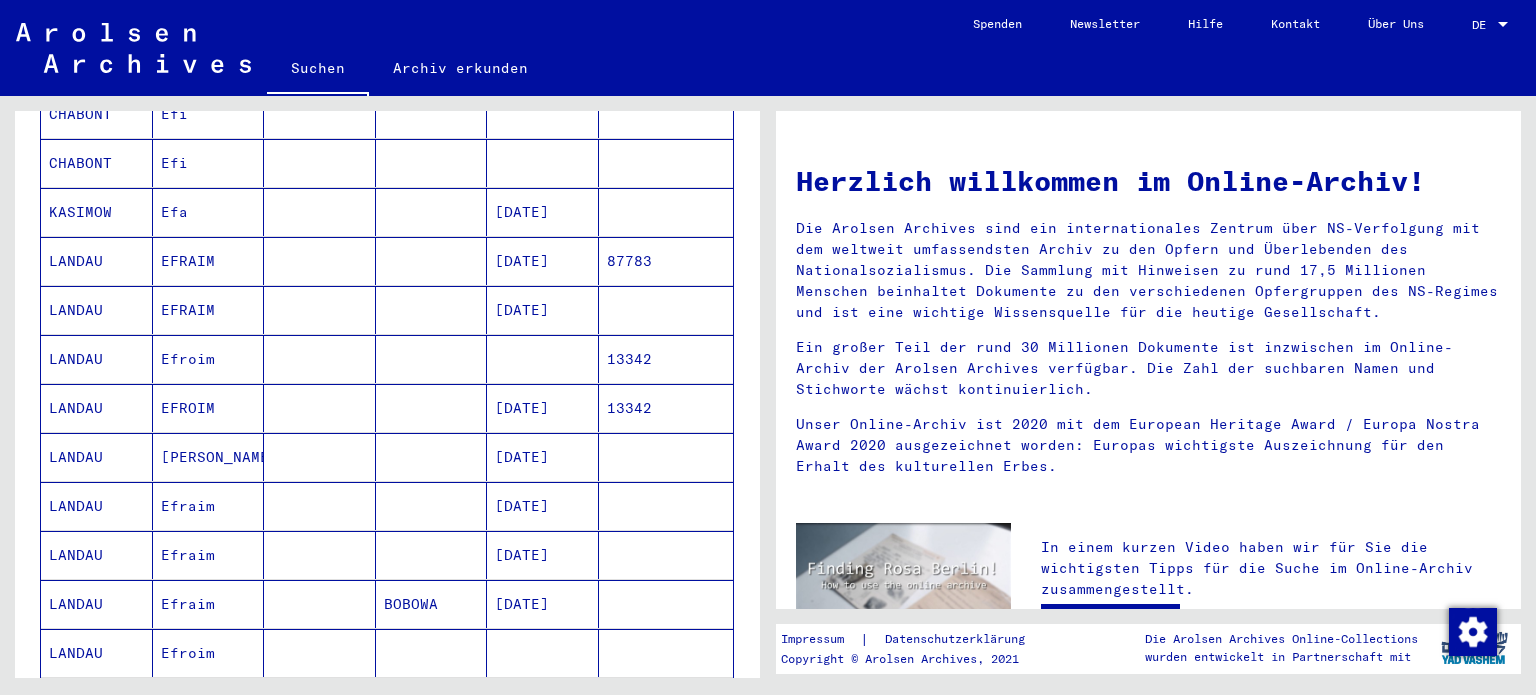 scroll, scrollTop: 340, scrollLeft: 0, axis: vertical 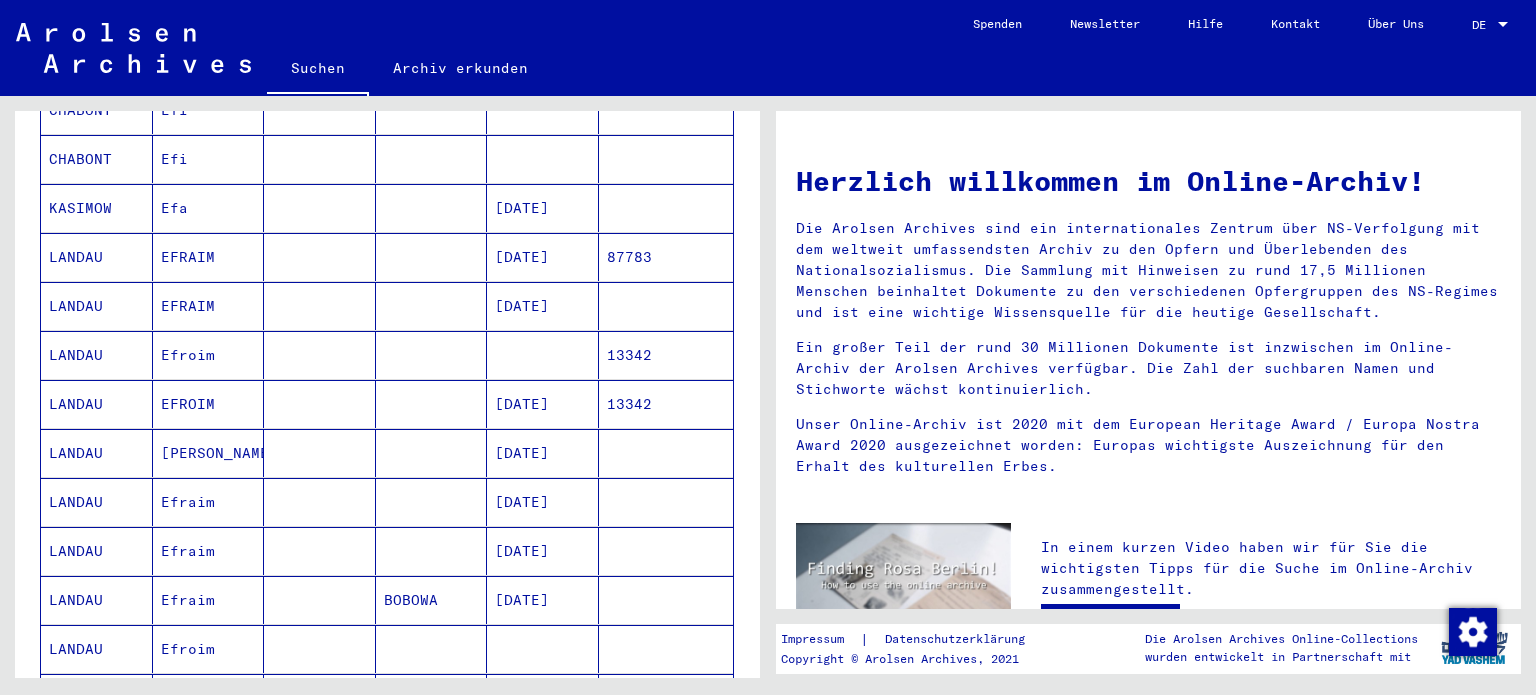 click at bounding box center [666, 551] 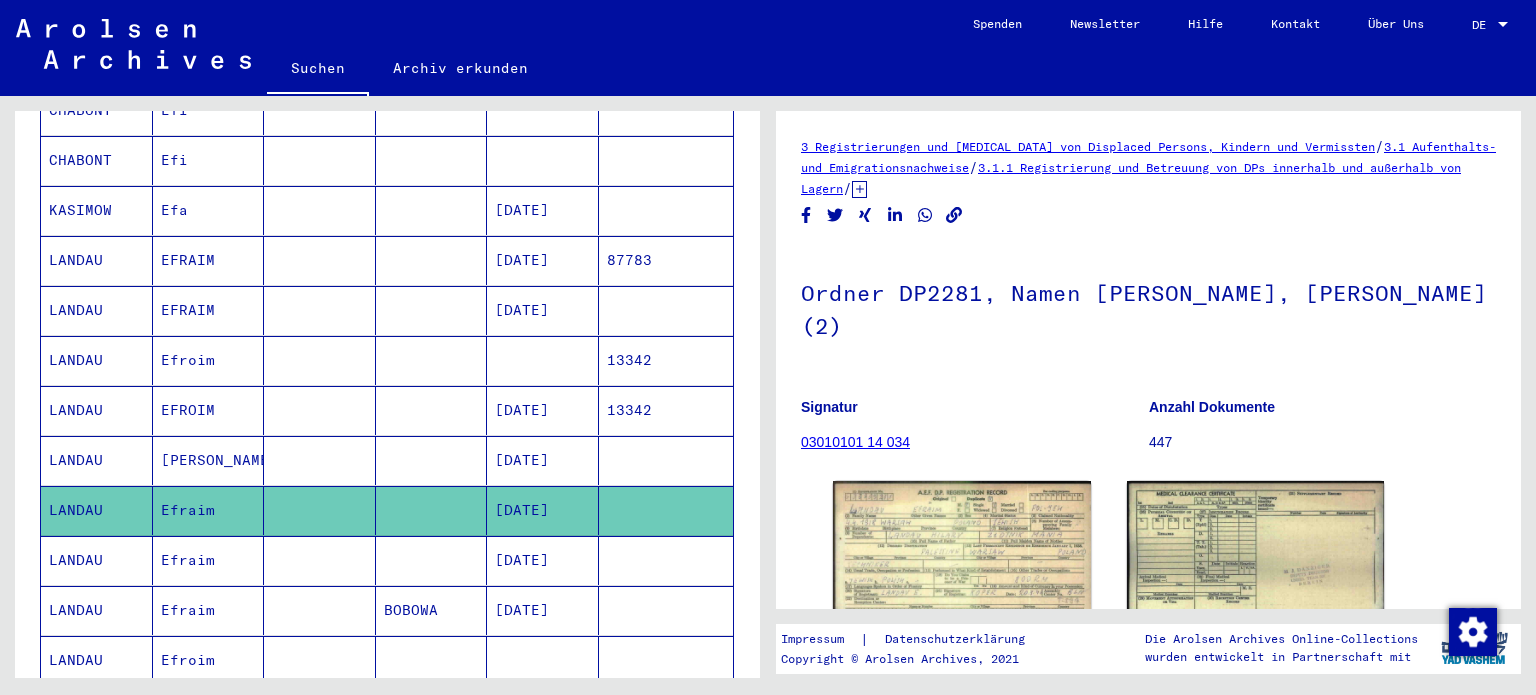 scroll, scrollTop: 0, scrollLeft: 0, axis: both 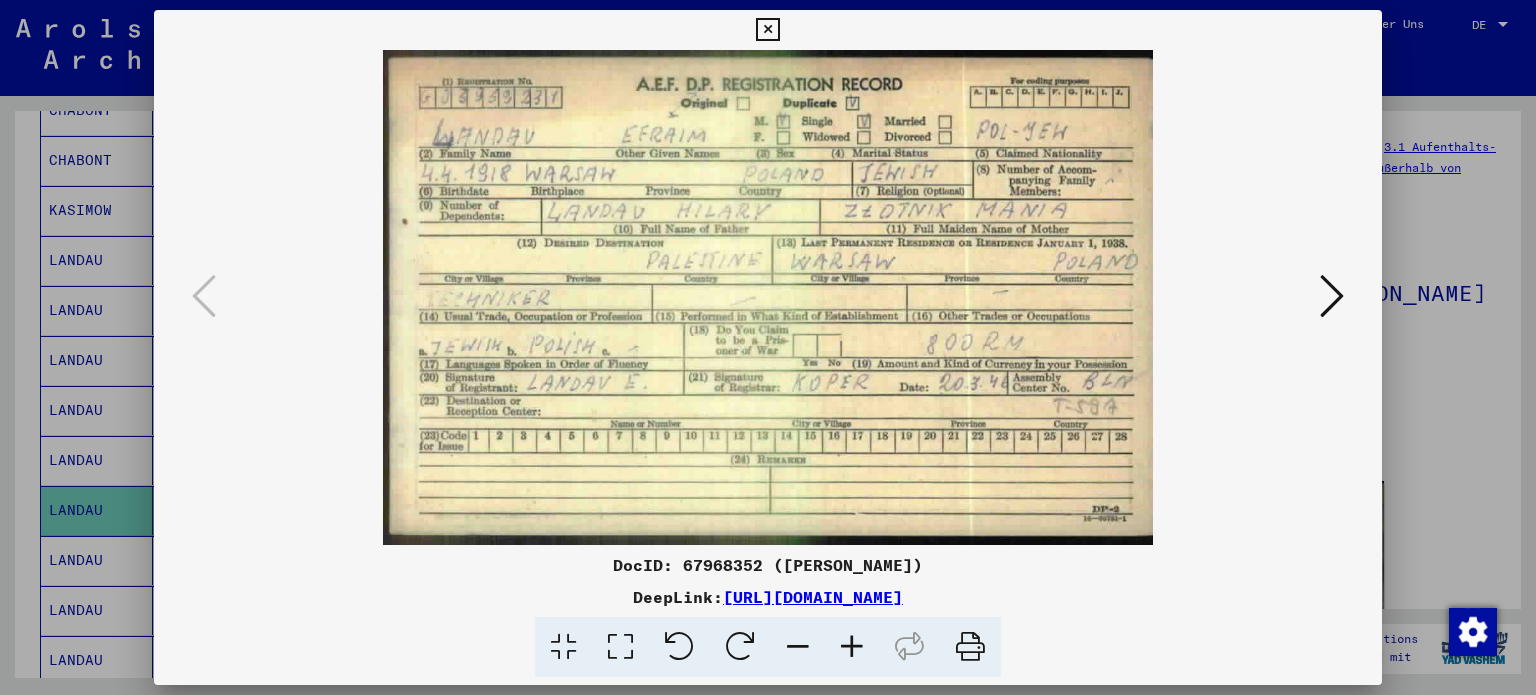 click at bounding box center [767, 30] 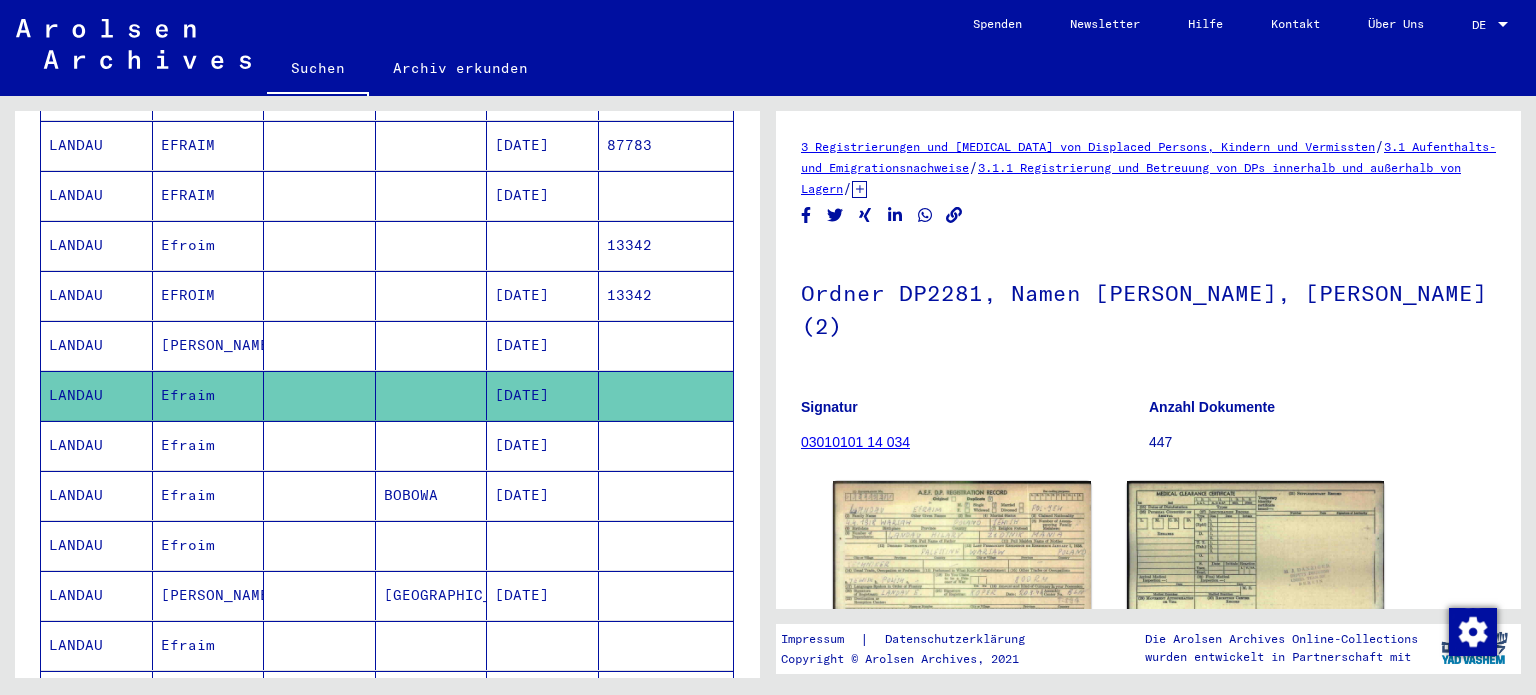 scroll, scrollTop: 461, scrollLeft: 0, axis: vertical 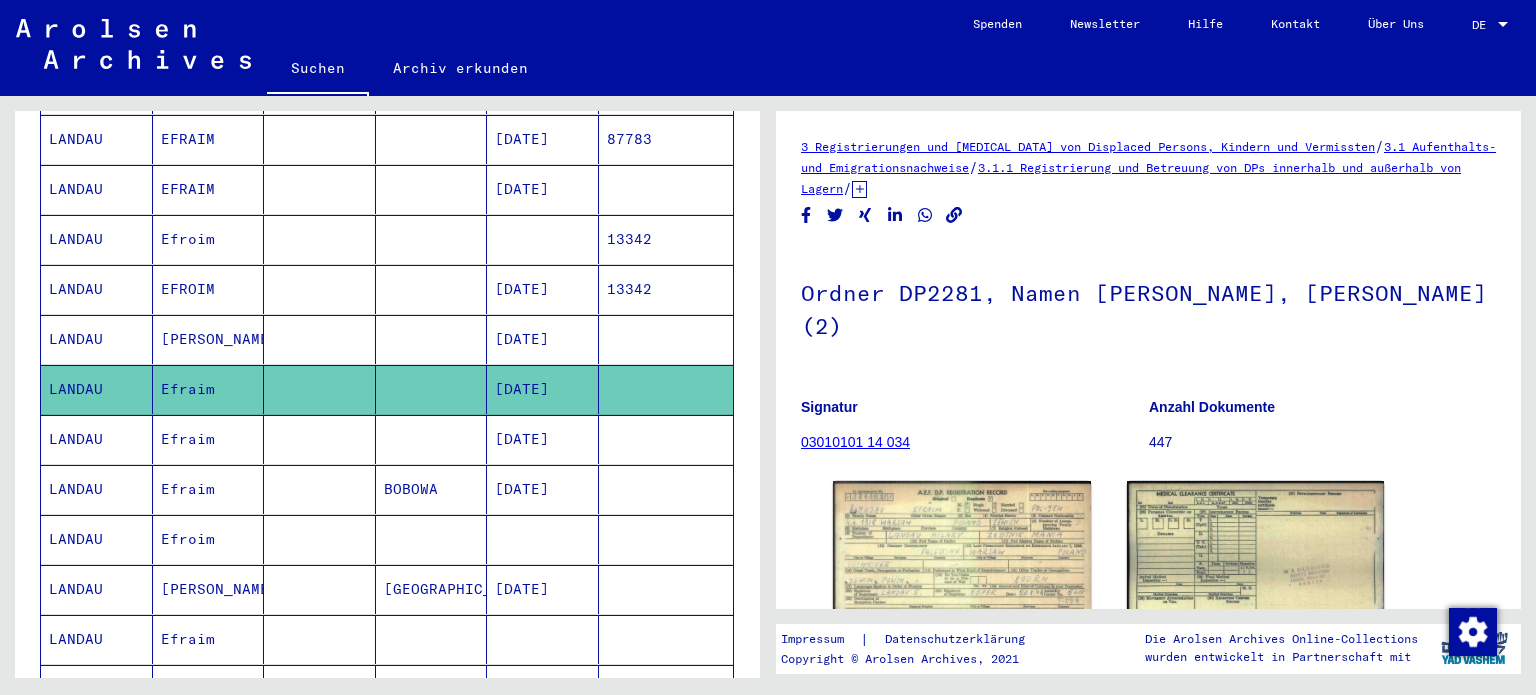 click at bounding box center (666, 639) 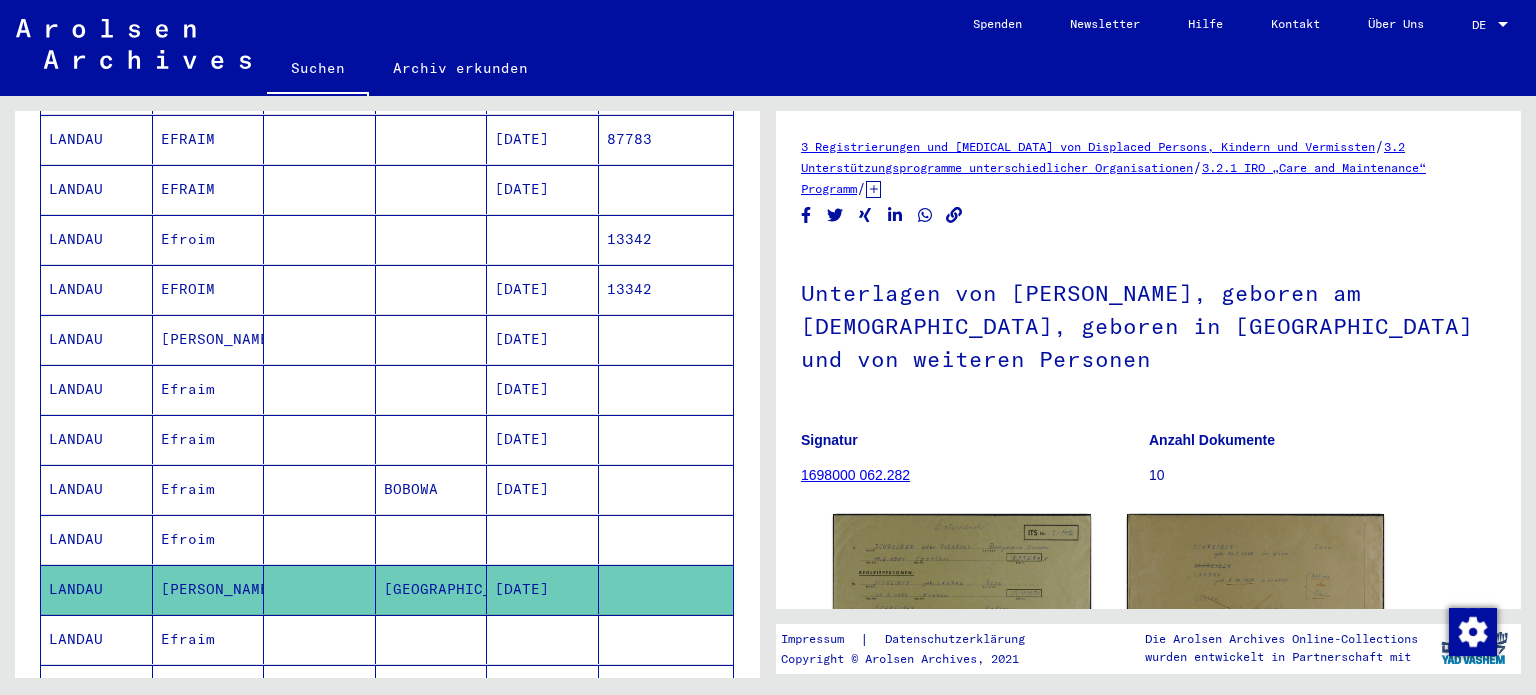 scroll, scrollTop: 0, scrollLeft: 0, axis: both 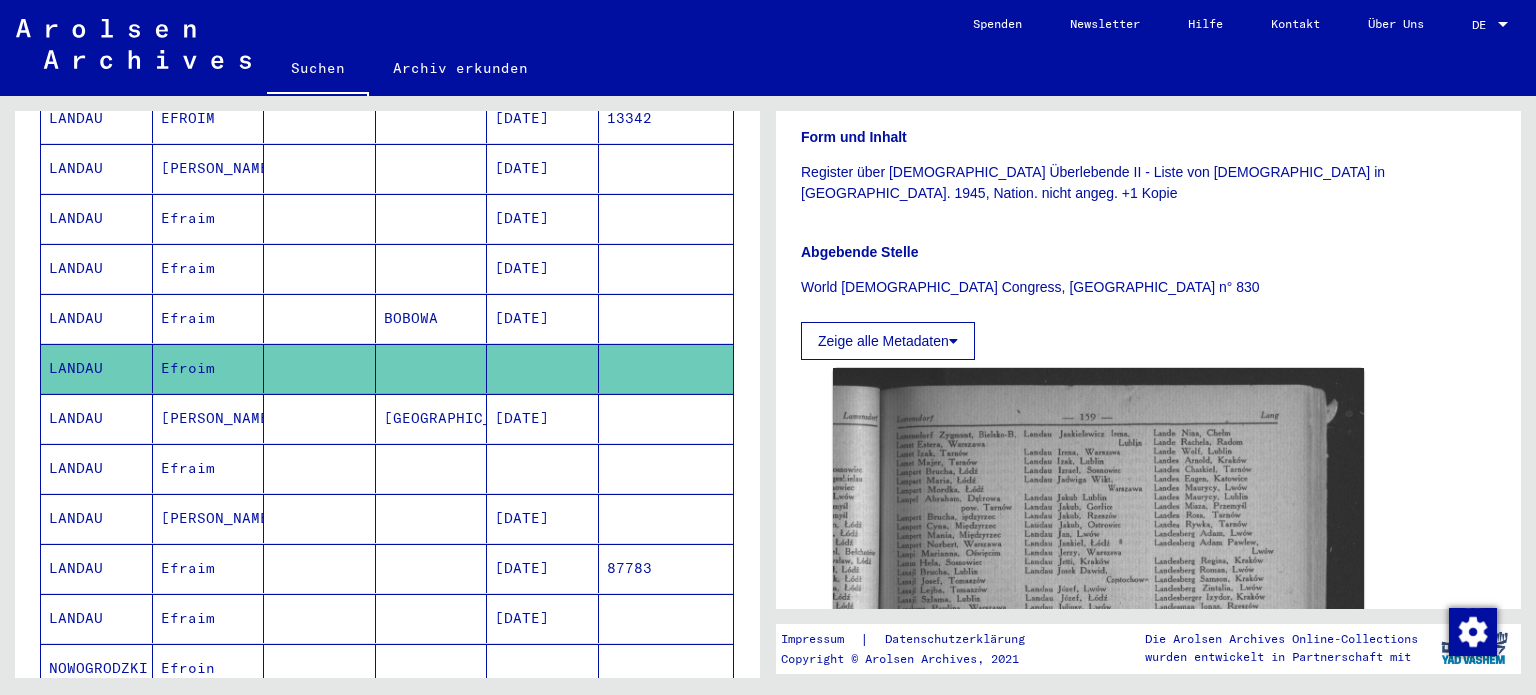 click at bounding box center [666, 518] 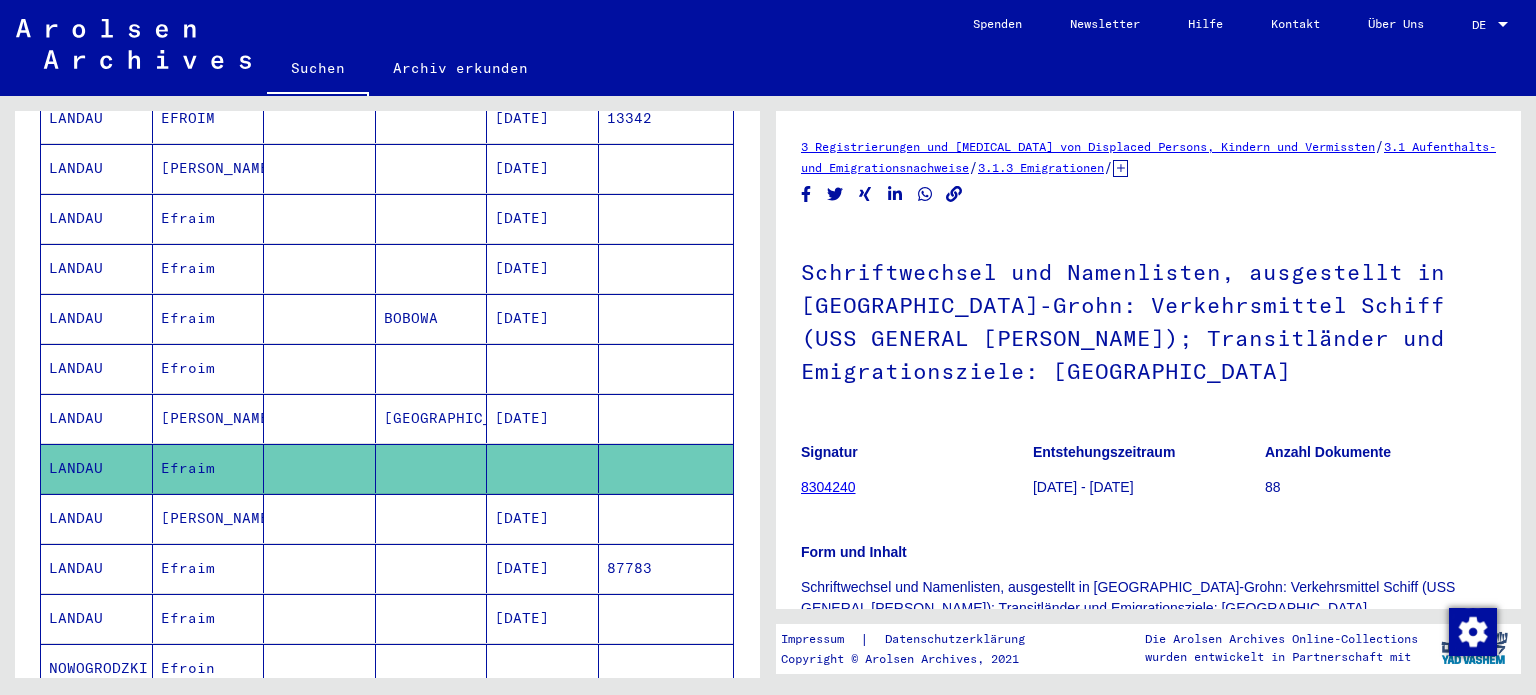 scroll, scrollTop: 0, scrollLeft: 0, axis: both 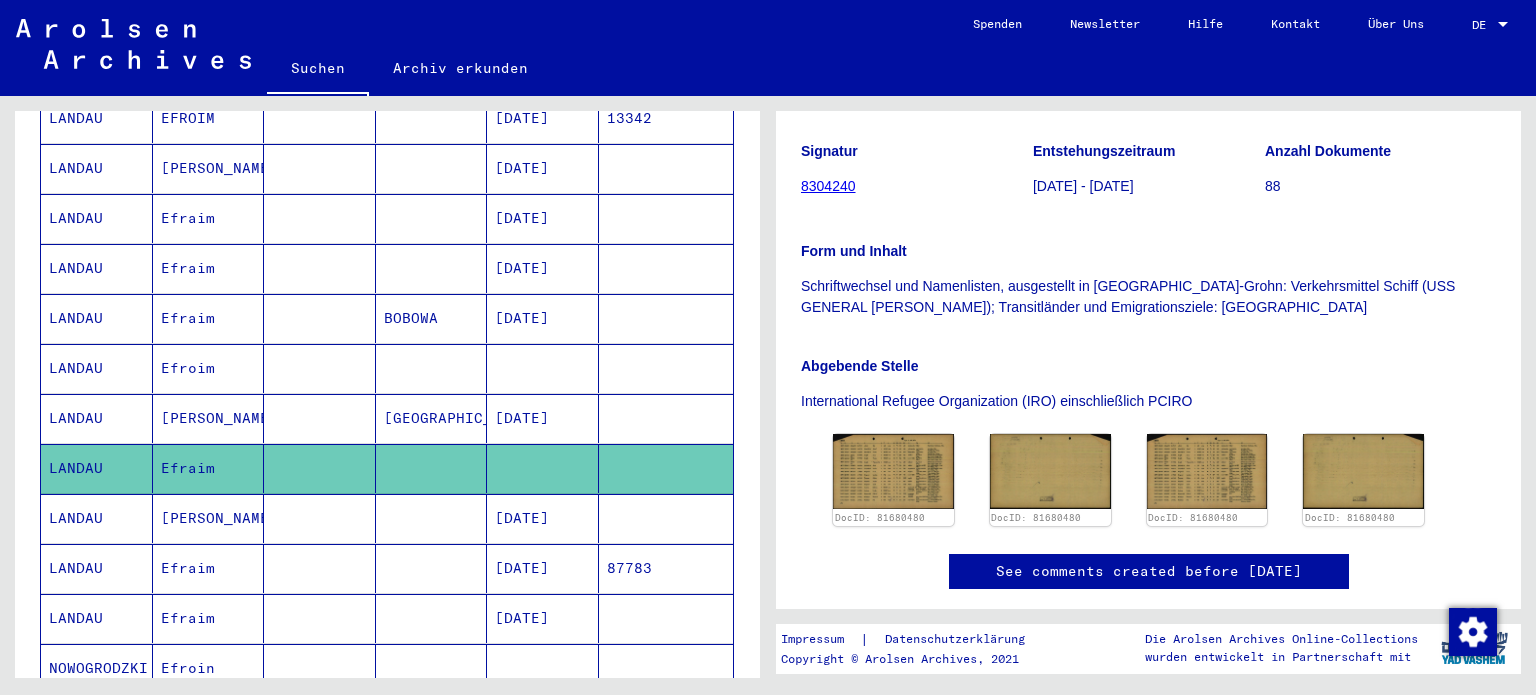 click on "87783" at bounding box center (666, 618) 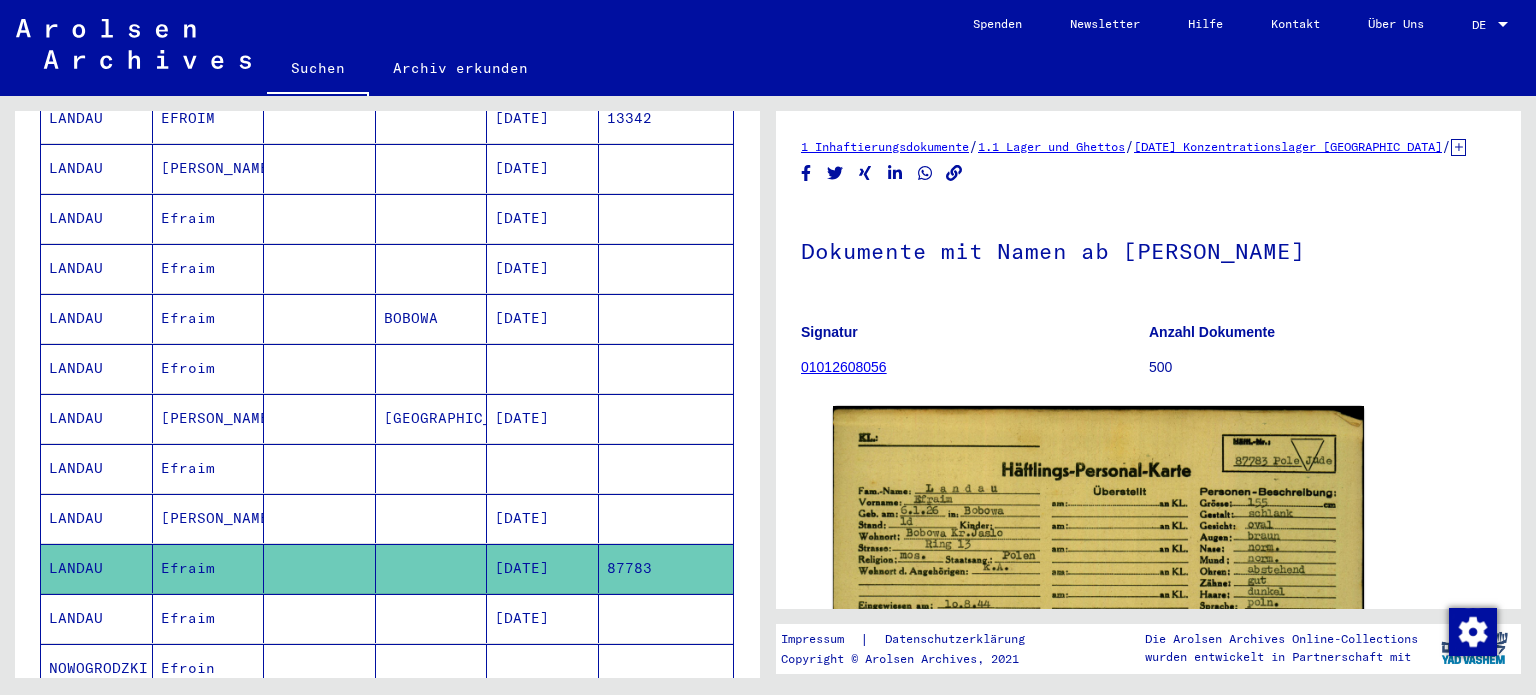 scroll, scrollTop: 0, scrollLeft: 0, axis: both 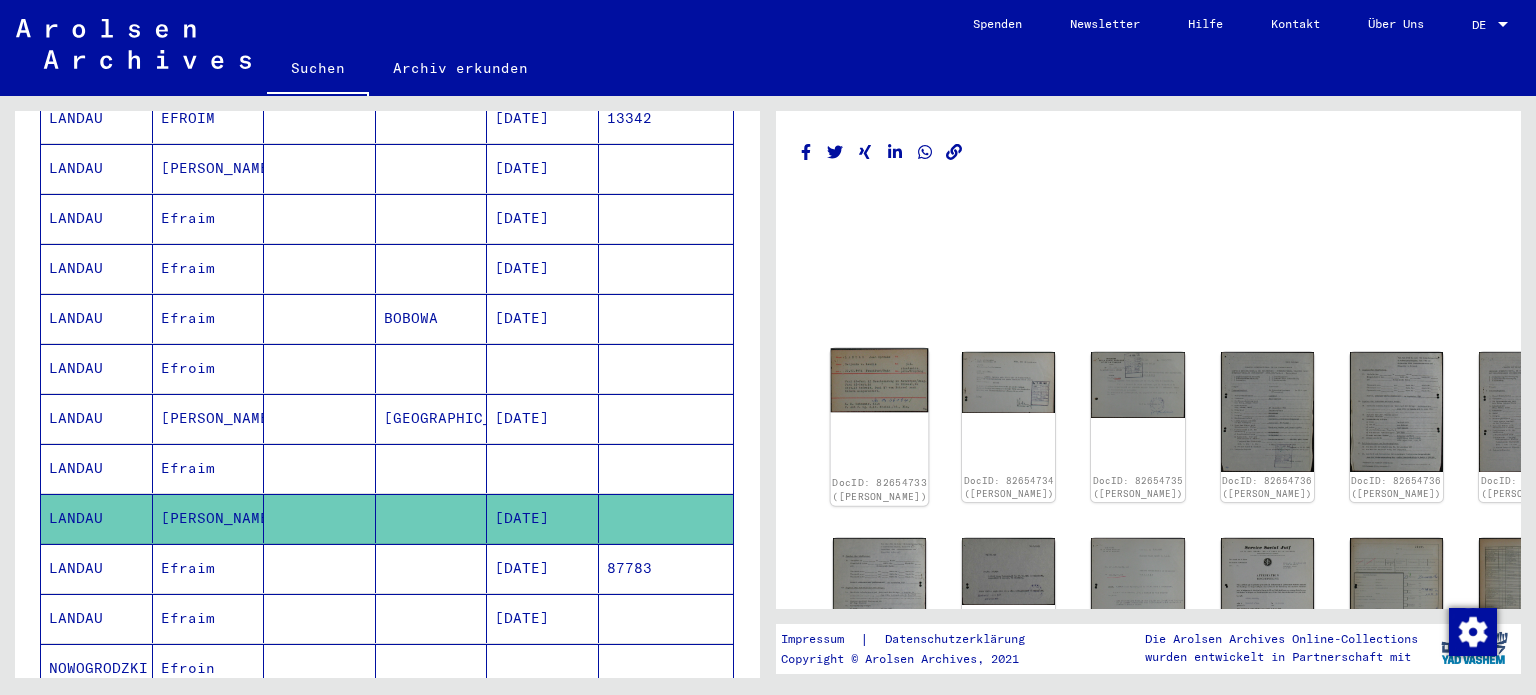 click on "DocID: 82654733 ([PERSON_NAME])" 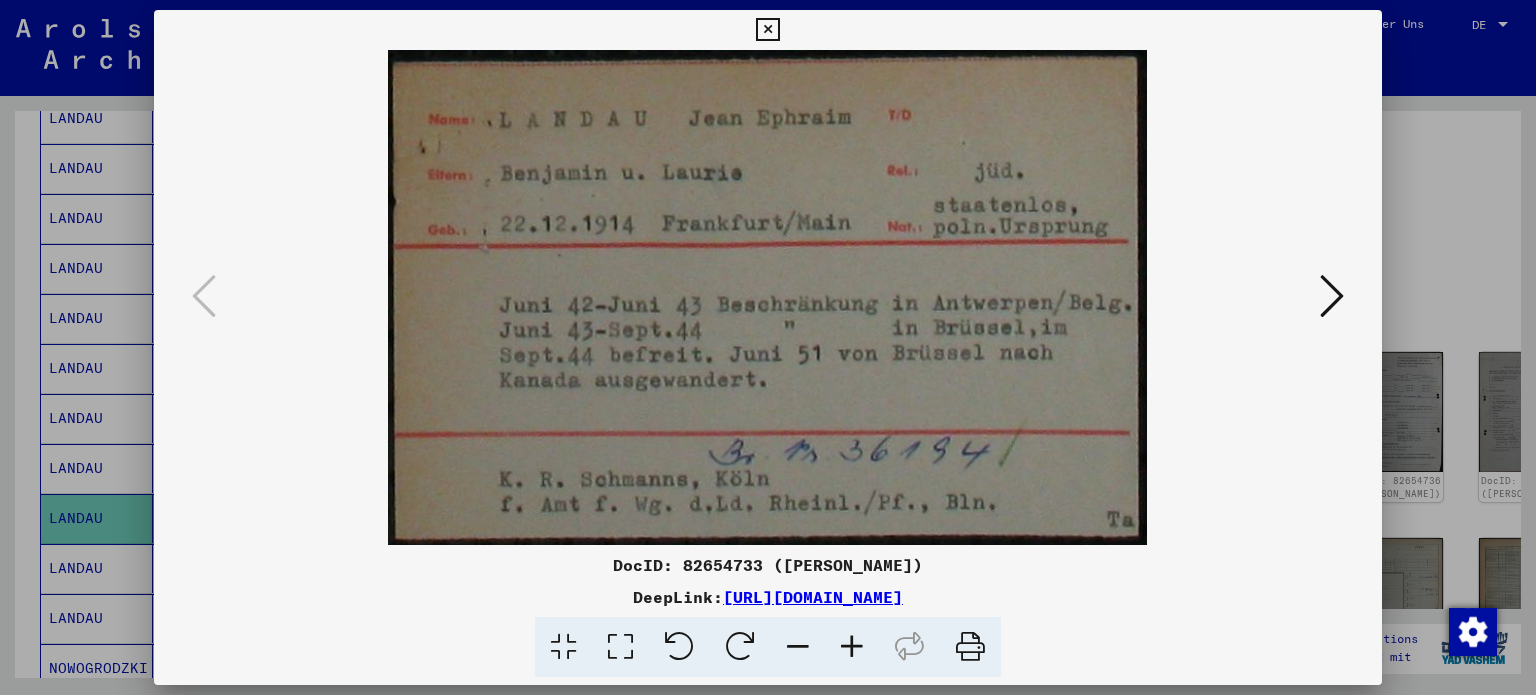 click at bounding box center [1332, 296] 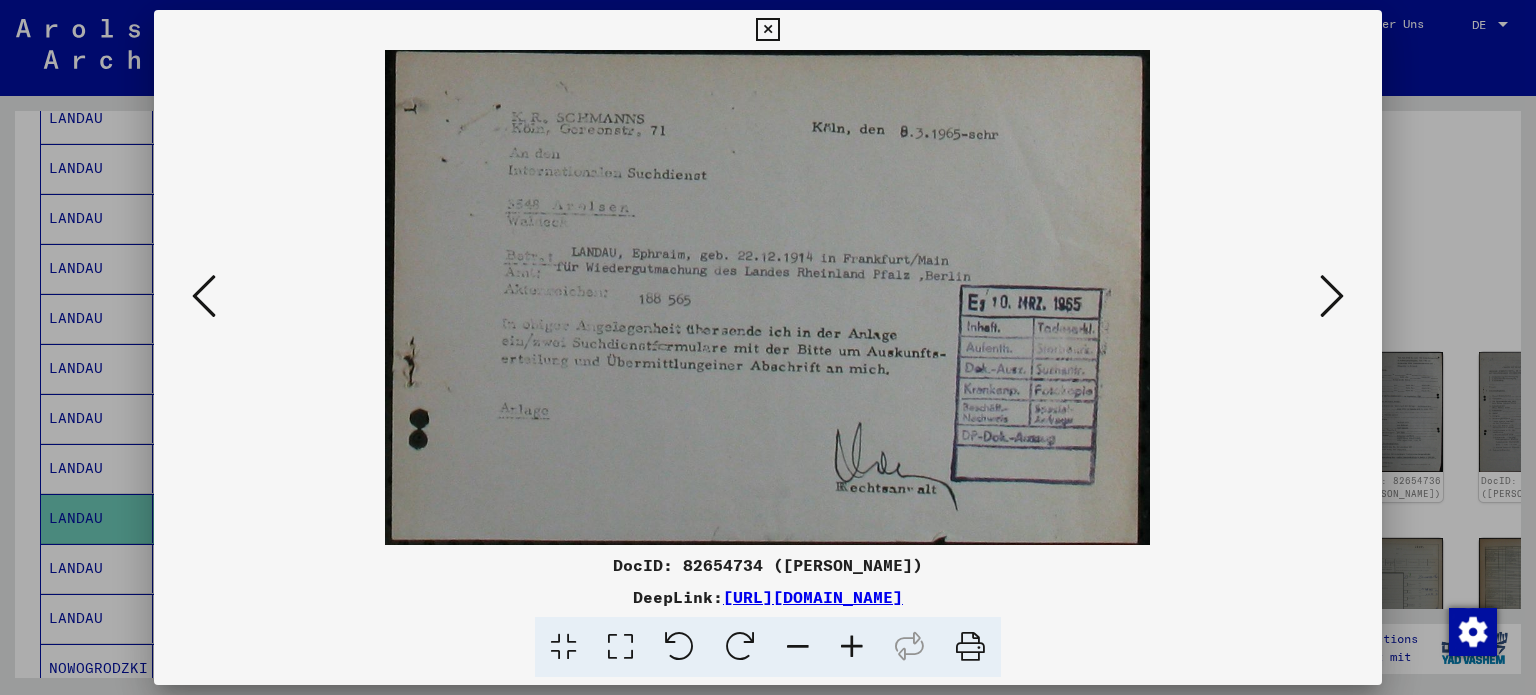 click at bounding box center (1332, 296) 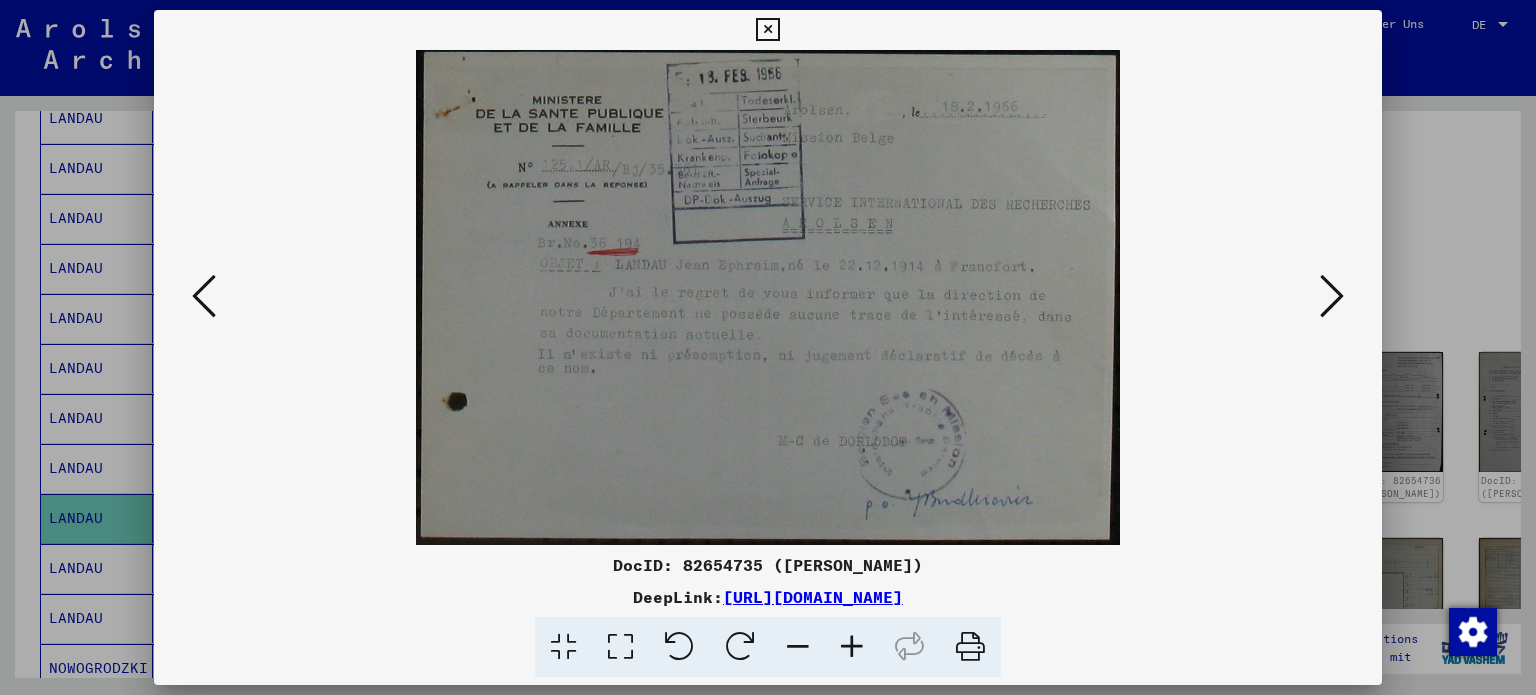 click at bounding box center (1332, 296) 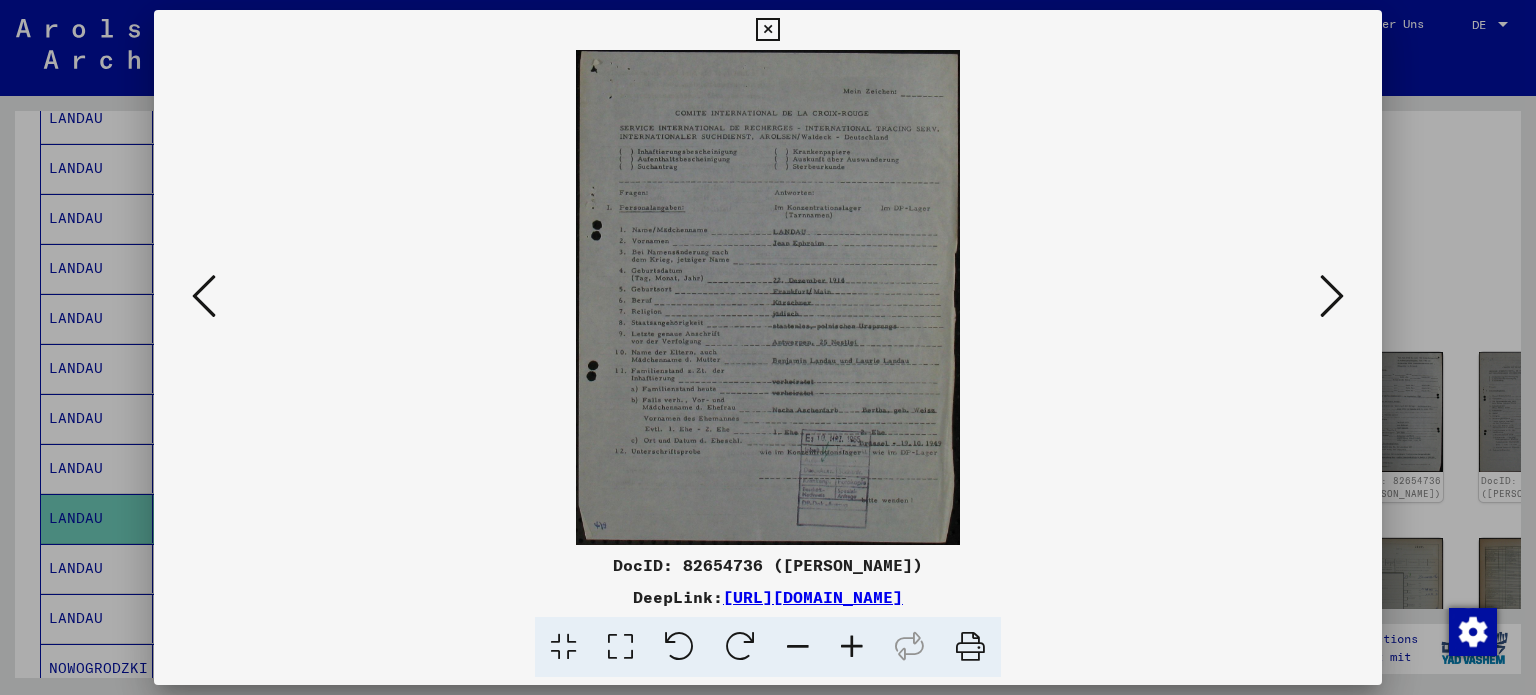 click at bounding box center (1332, 296) 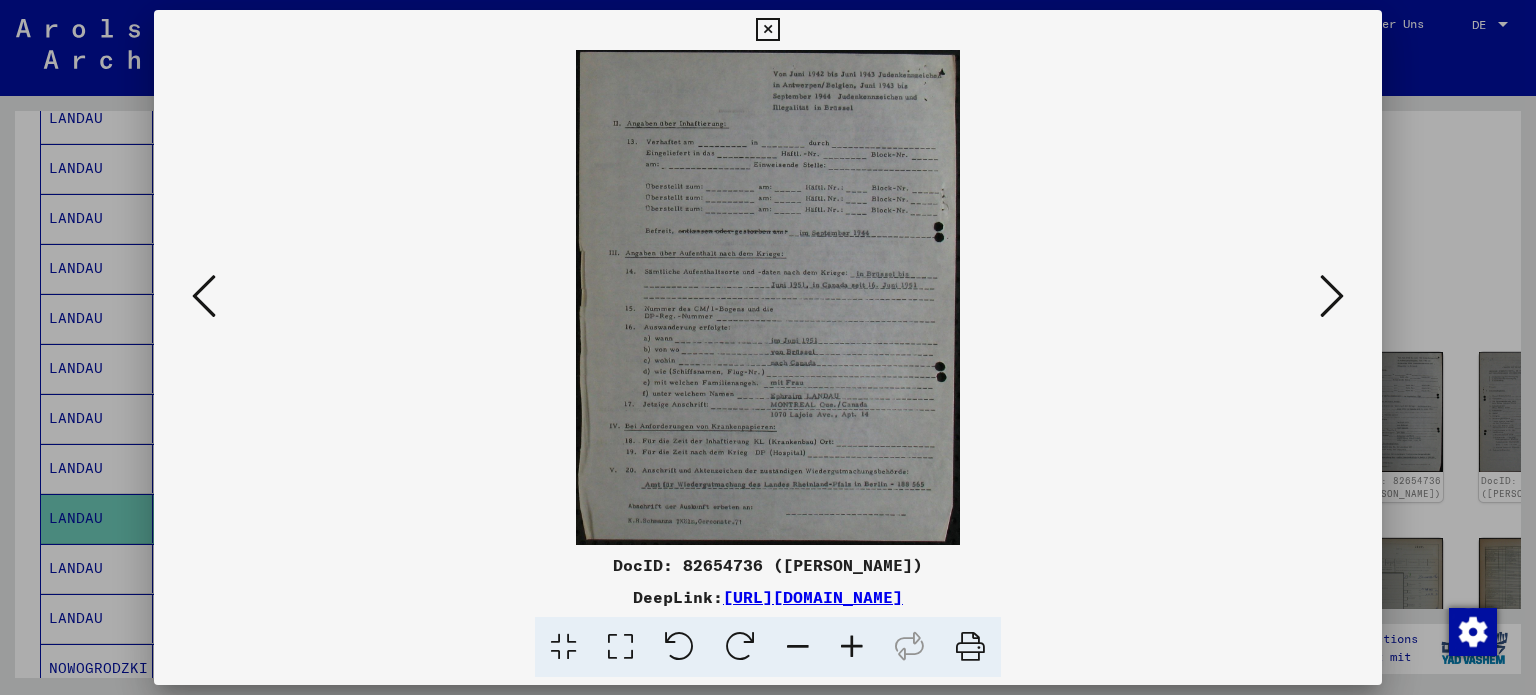 click at bounding box center [1332, 296] 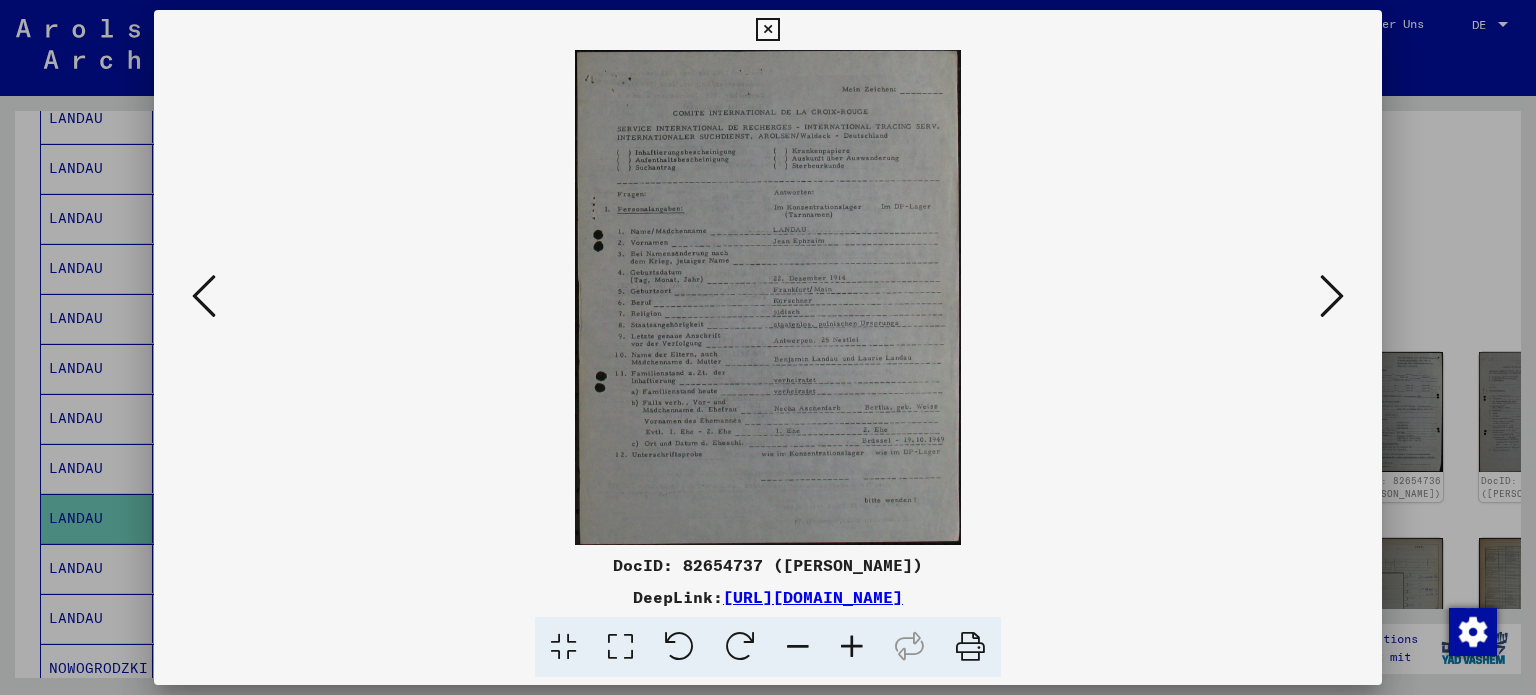 click at bounding box center [1332, 297] 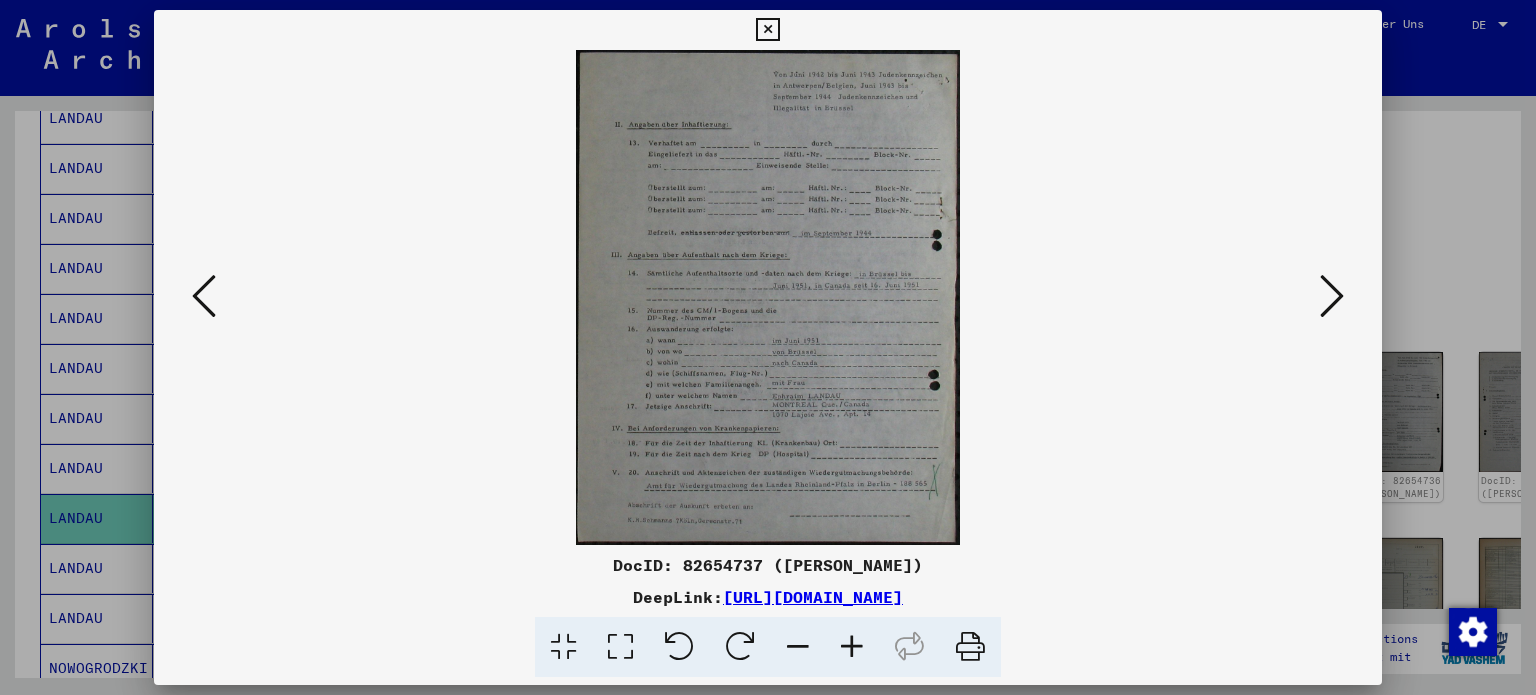 click at bounding box center (1332, 296) 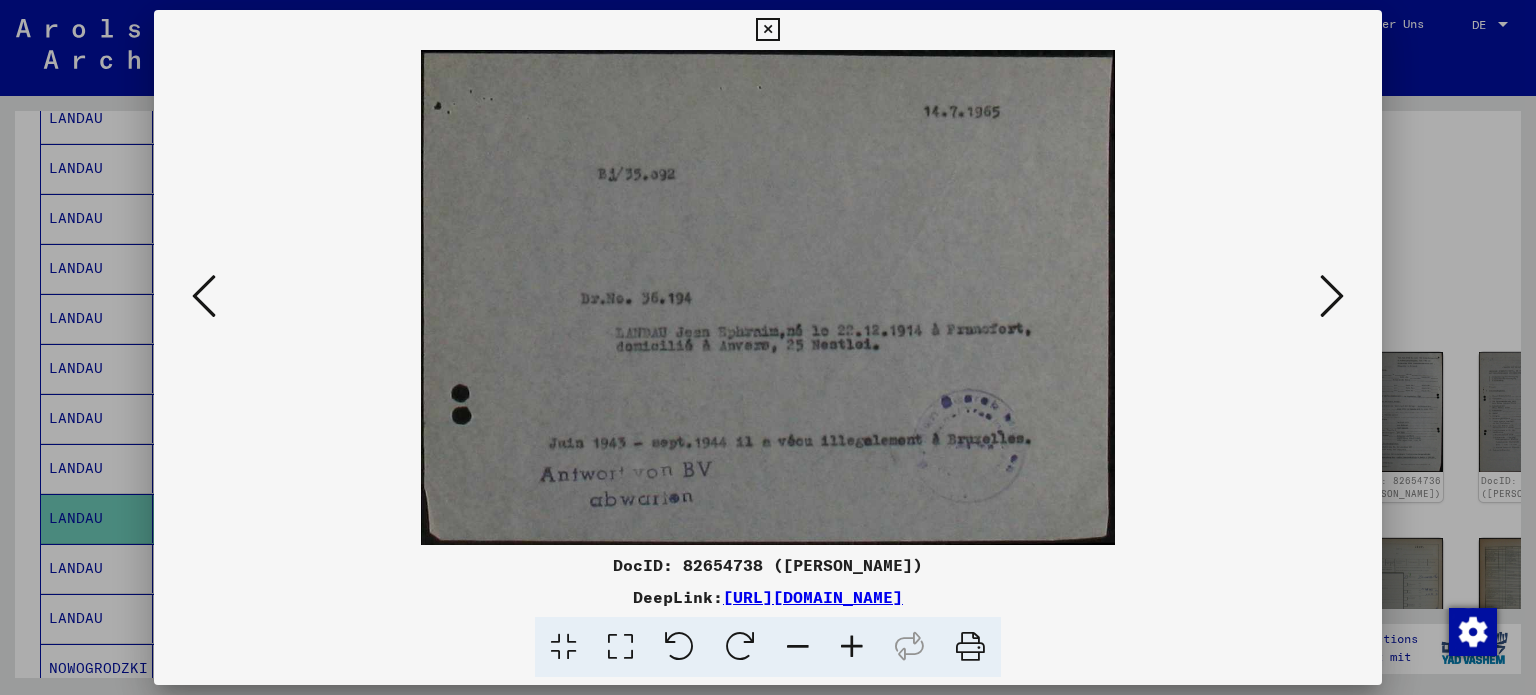 click at bounding box center (1332, 296) 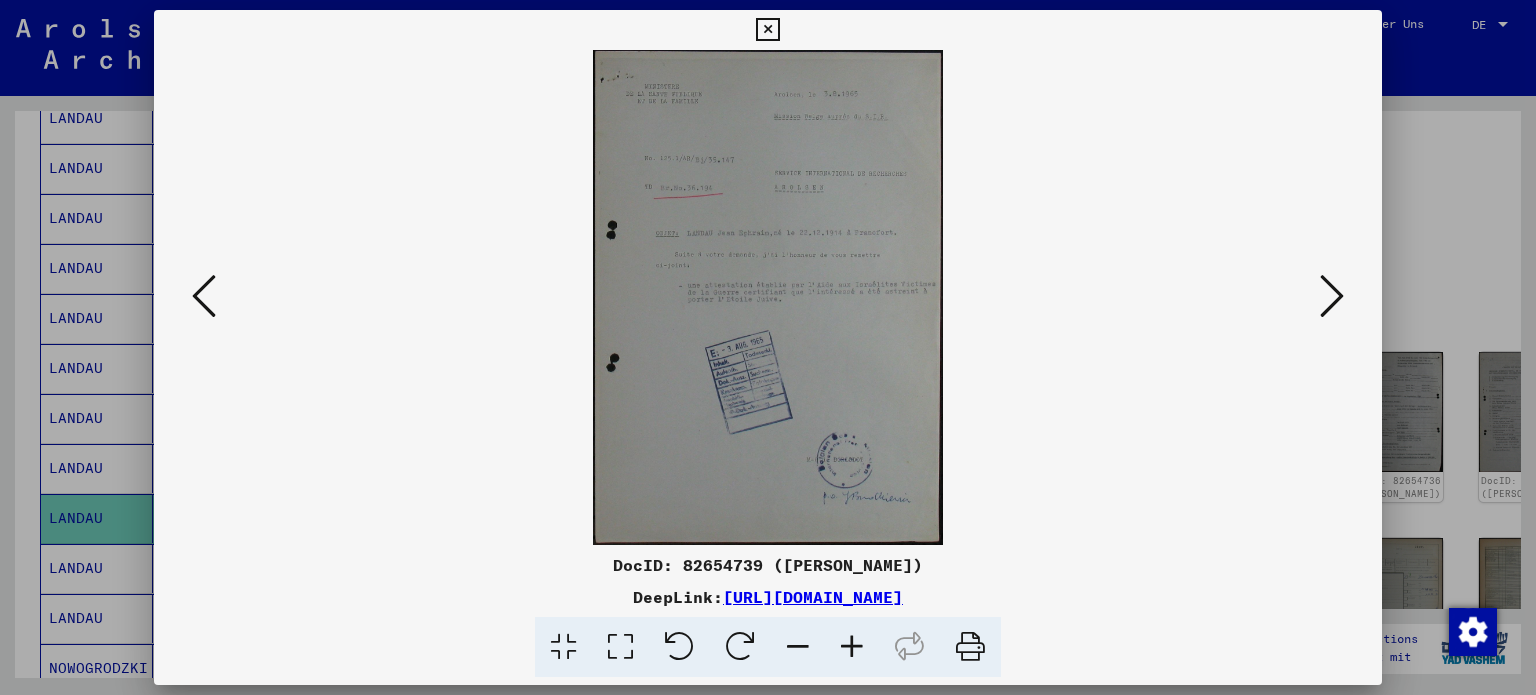 click at bounding box center [1332, 297] 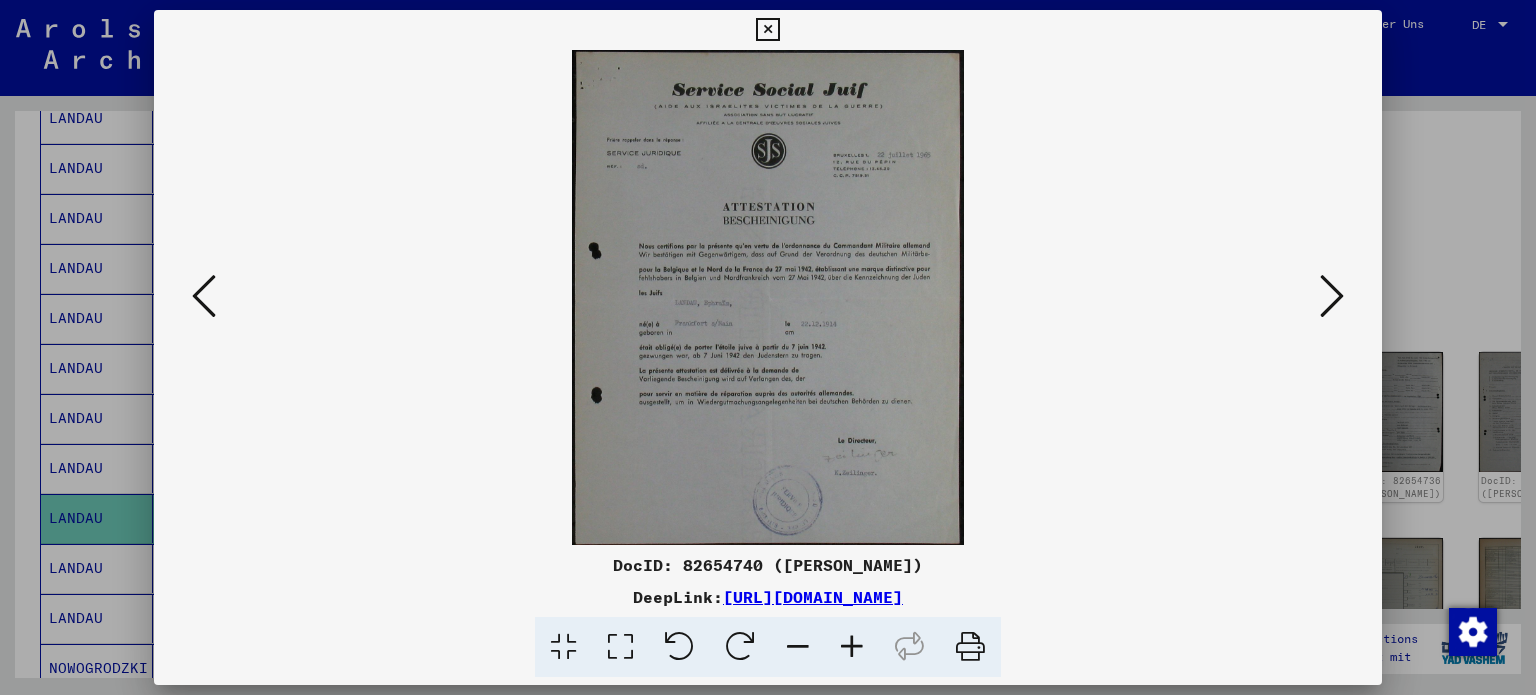 click at bounding box center [1332, 296] 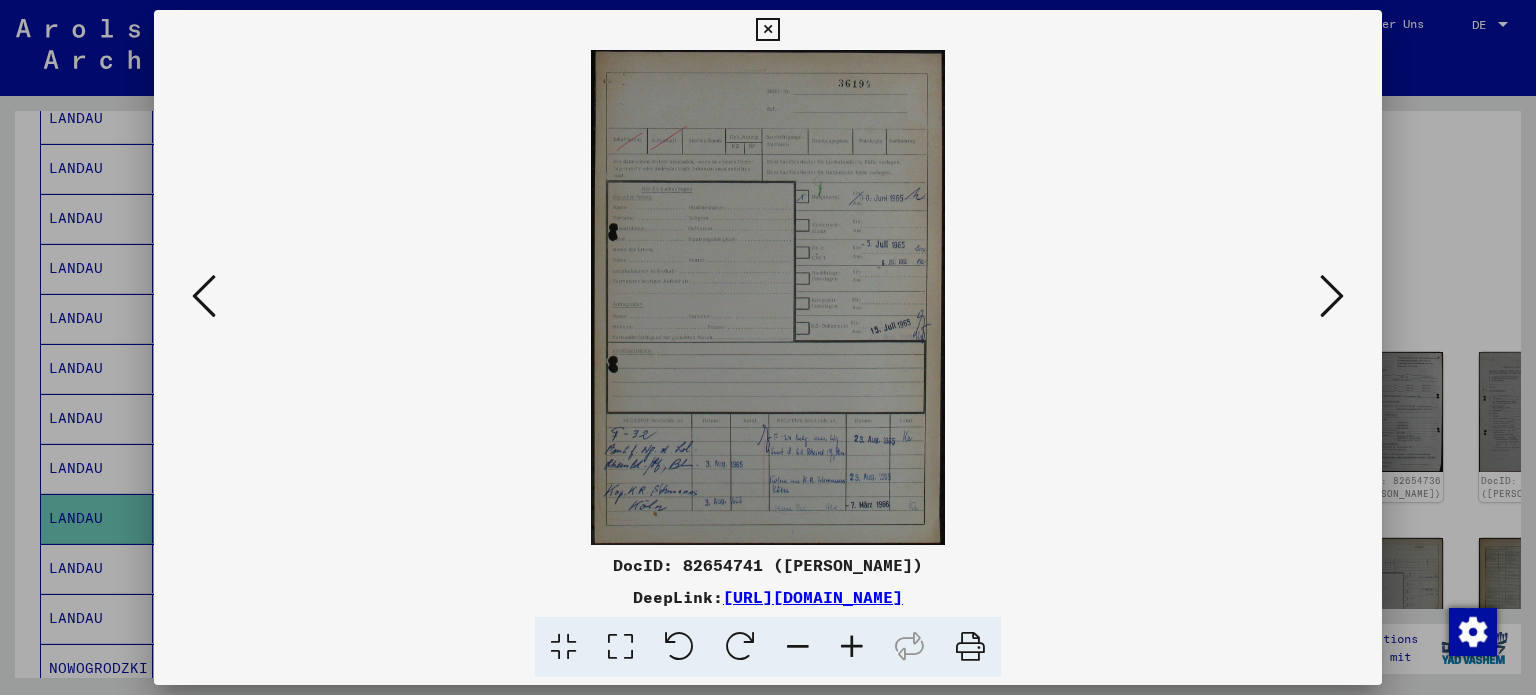 click at bounding box center [1332, 296] 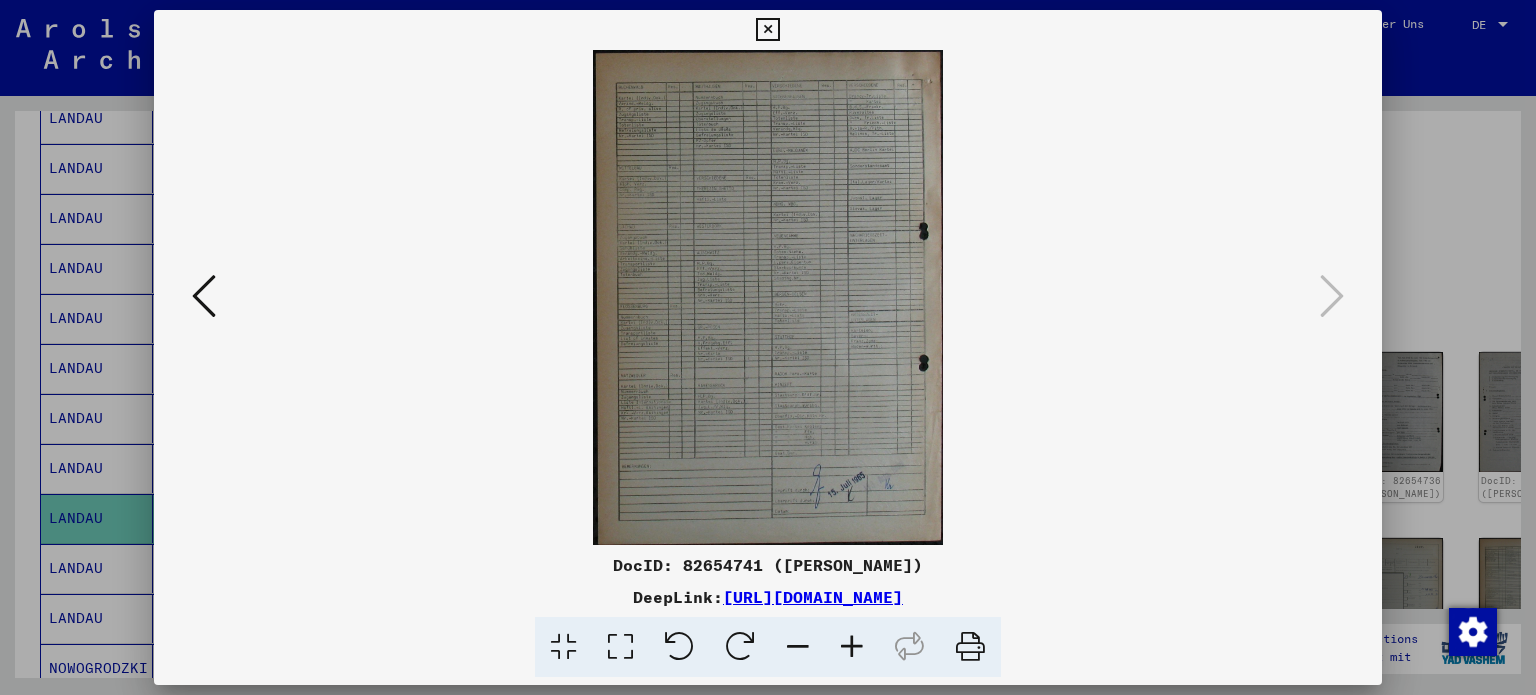 click at bounding box center (767, 30) 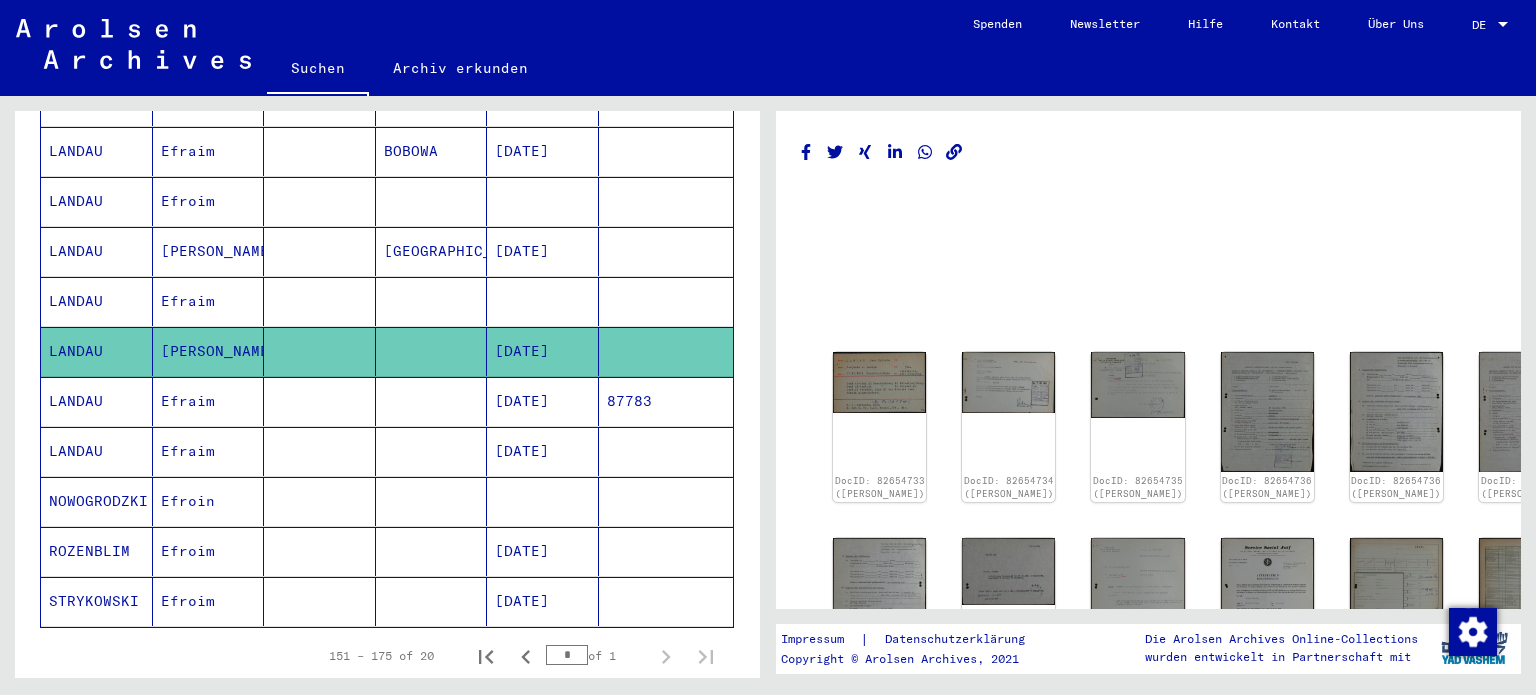 scroll, scrollTop: 800, scrollLeft: 0, axis: vertical 